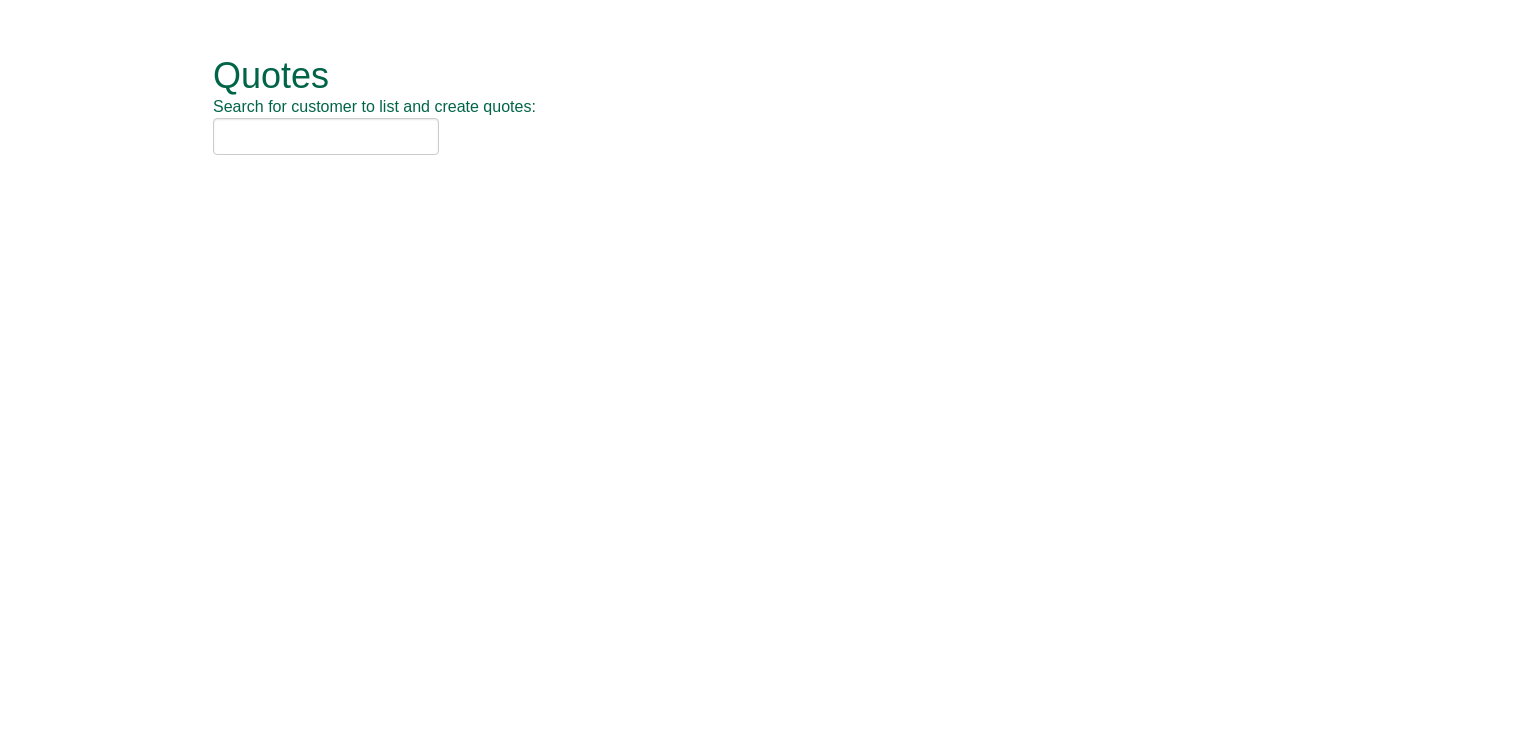 scroll, scrollTop: 0, scrollLeft: 0, axis: both 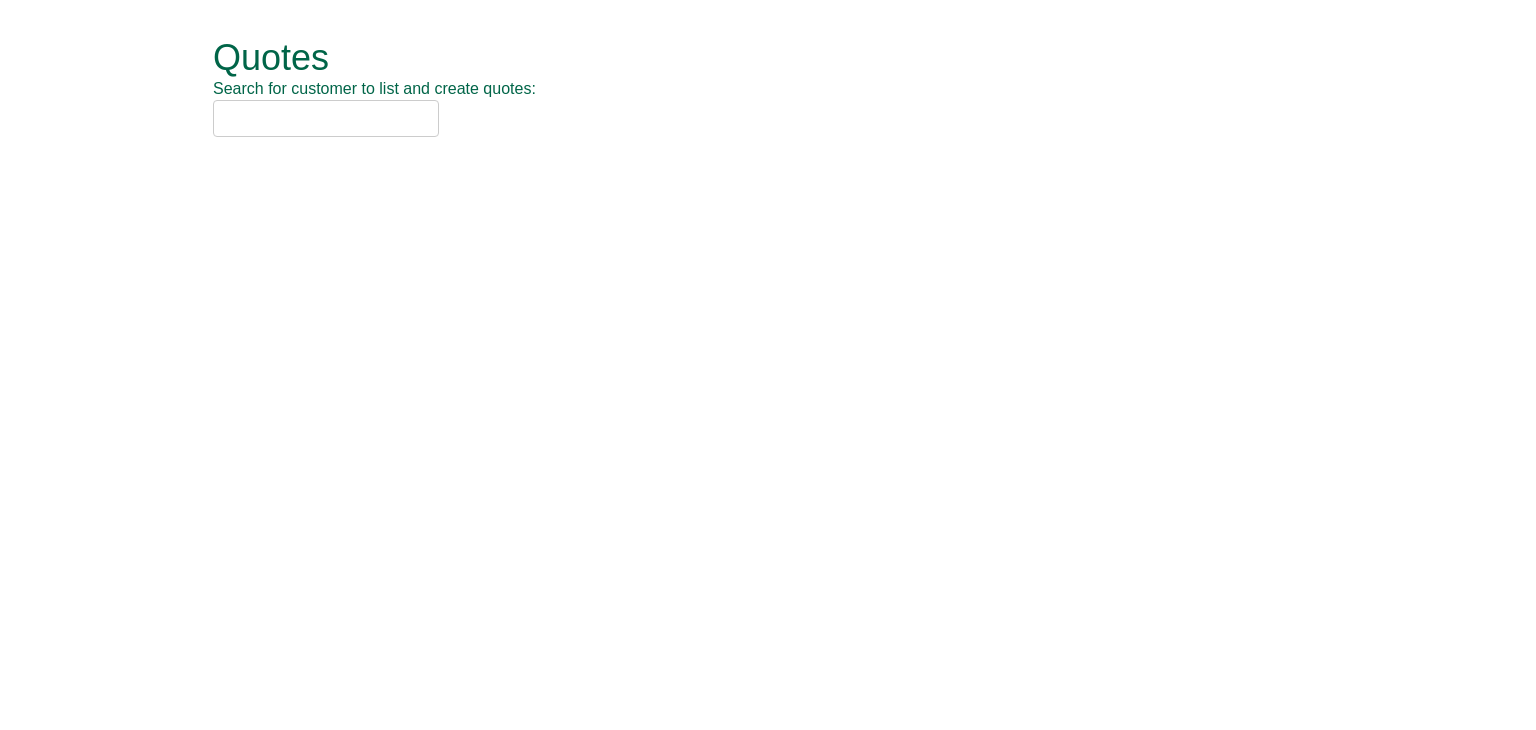 click at bounding box center (326, 118) 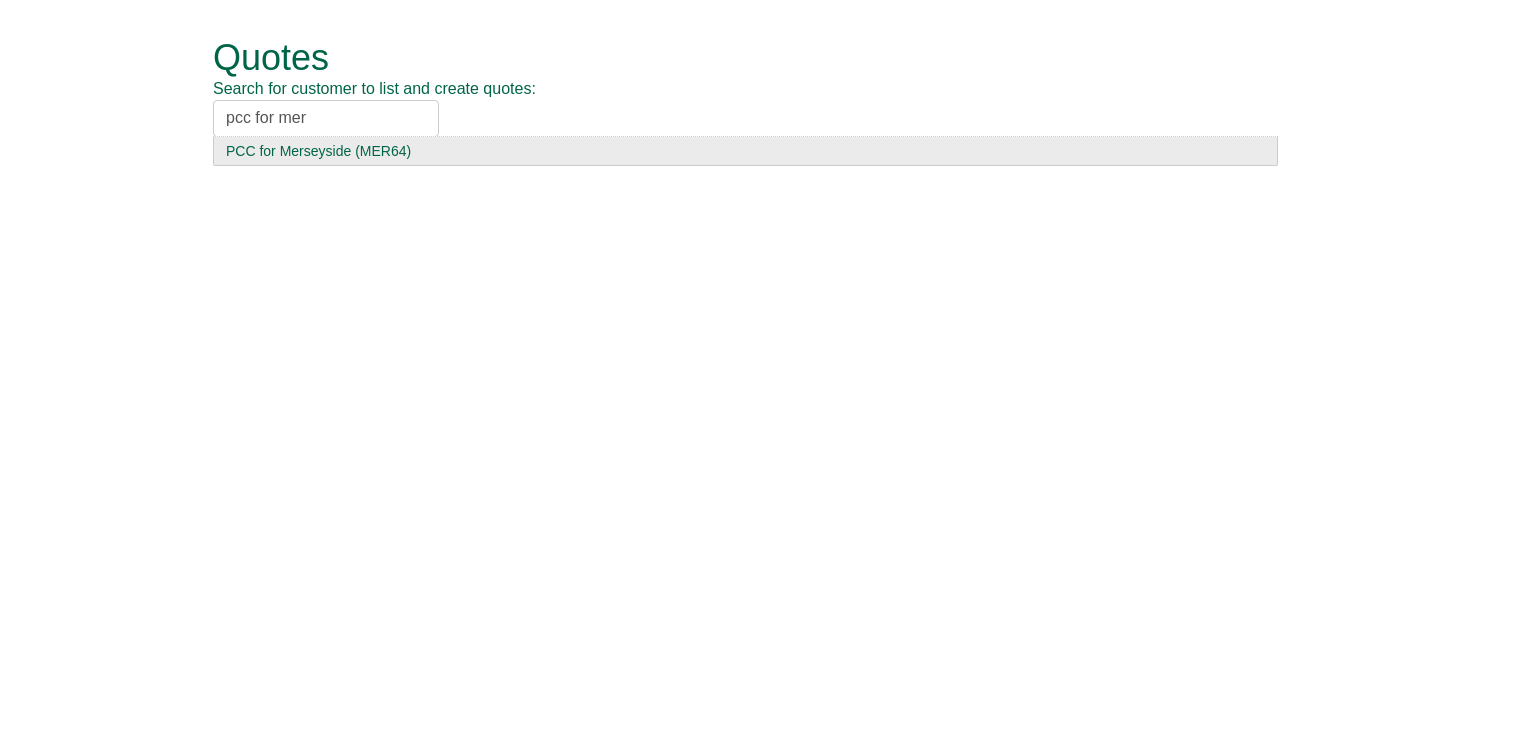 type on "pcc for mer" 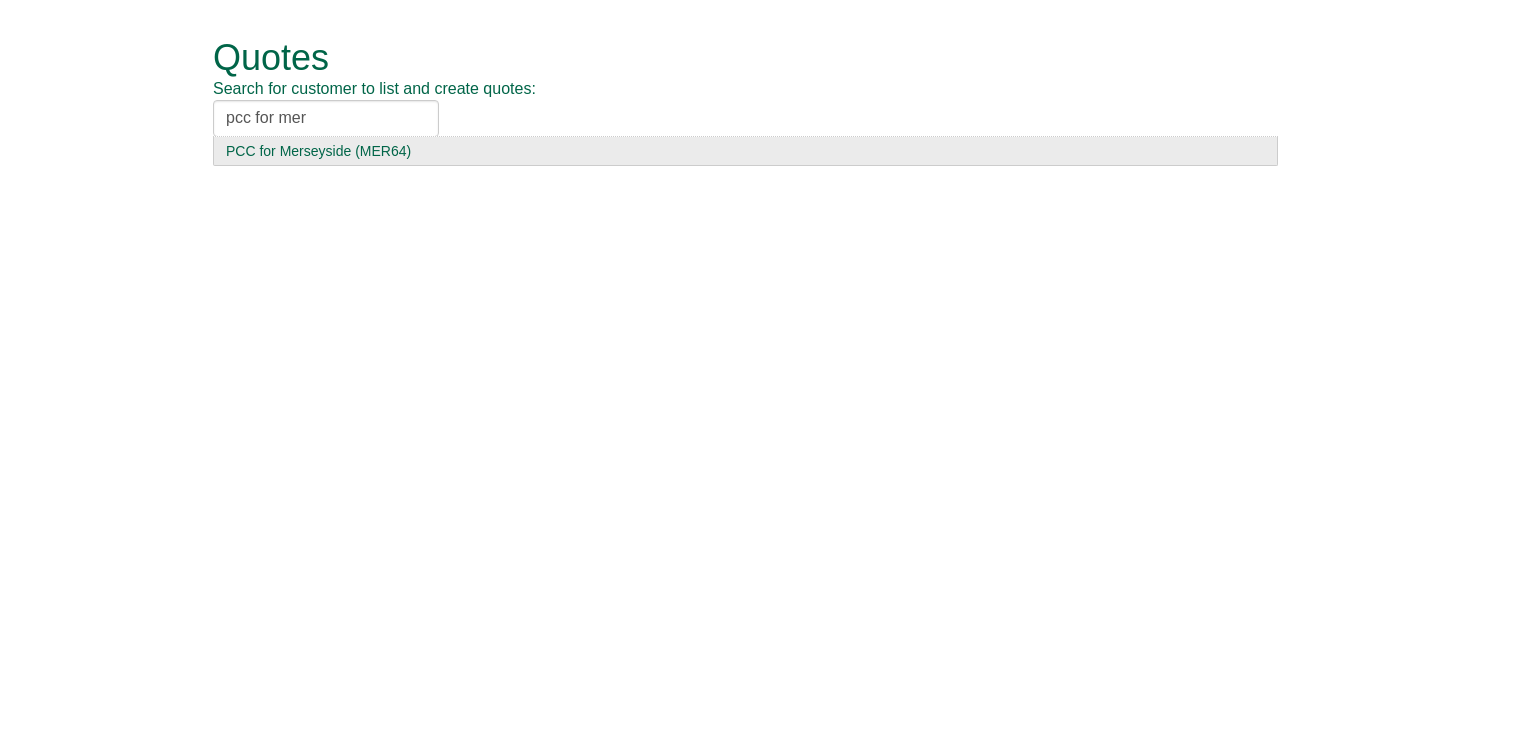 click on "PCC for Merseyside (MER64)" at bounding box center [745, 151] 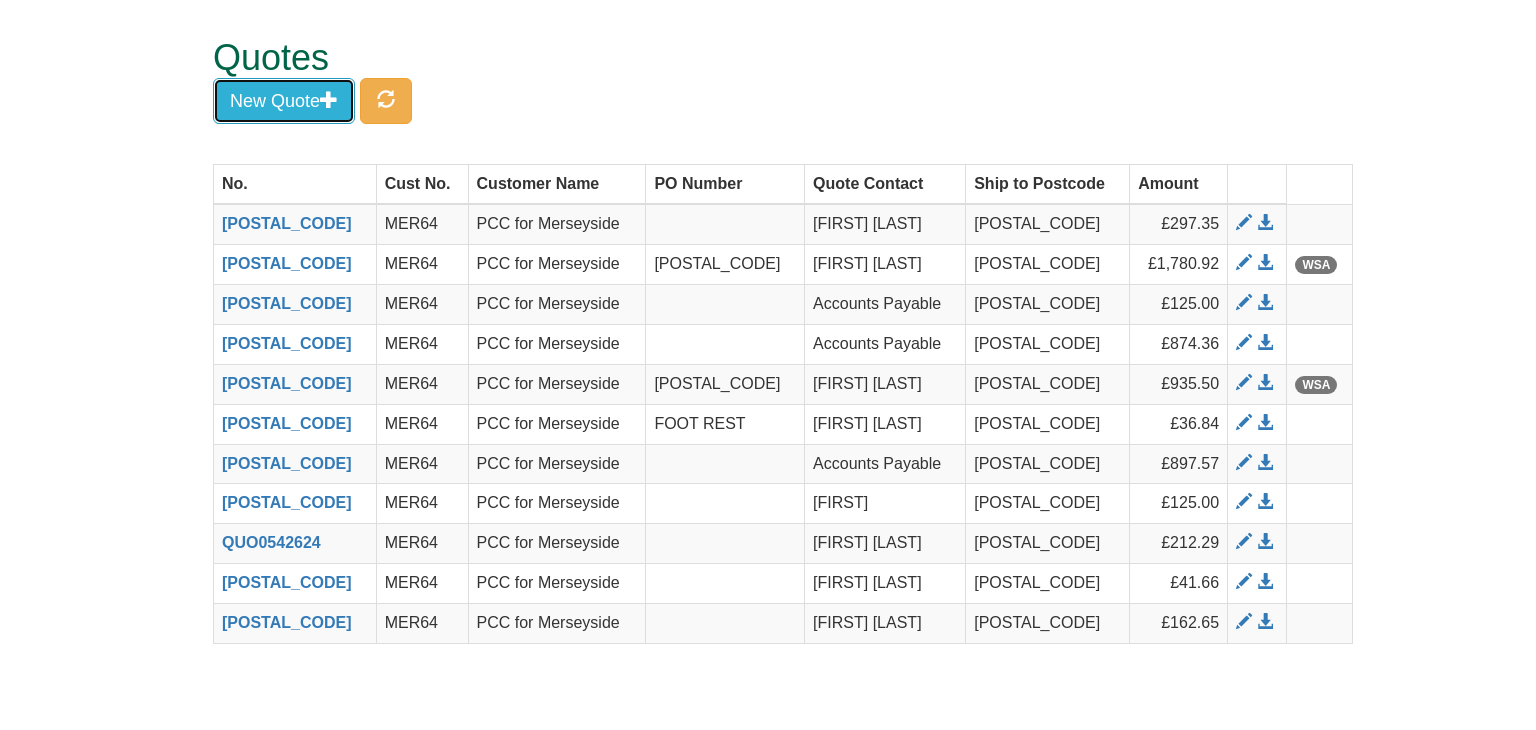 click on "New Quote" at bounding box center [284, 101] 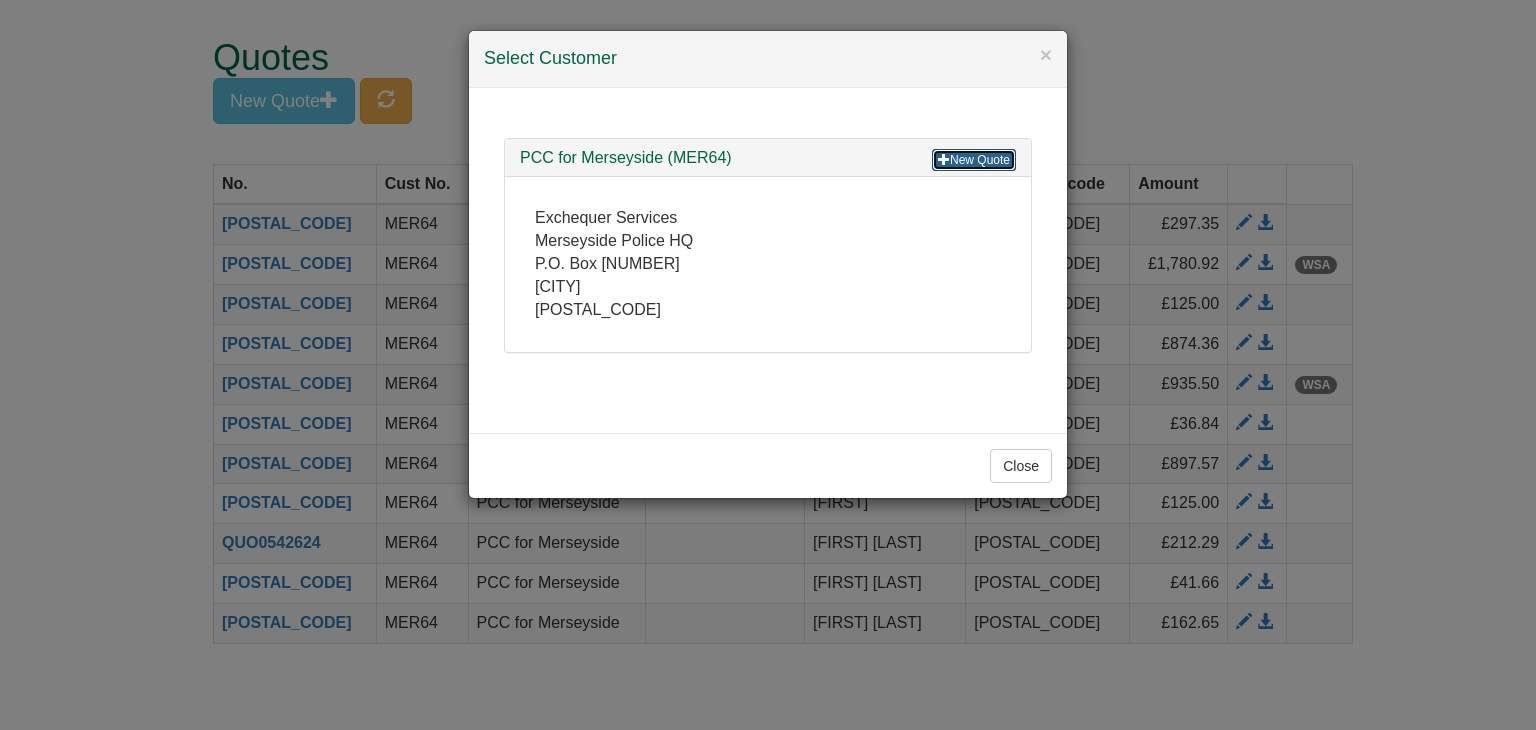 click on "New Quote" at bounding box center [974, 160] 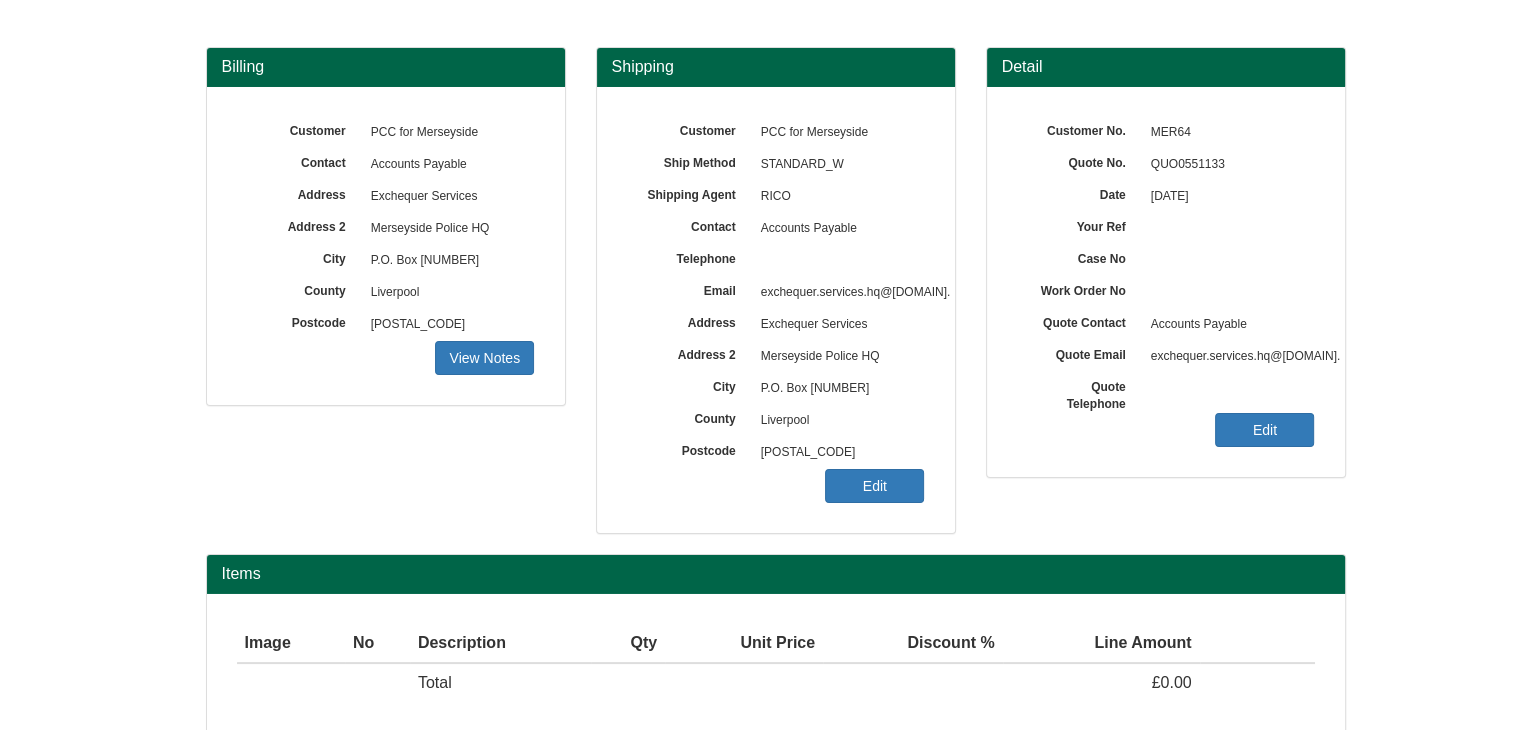 scroll, scrollTop: 241, scrollLeft: 0, axis: vertical 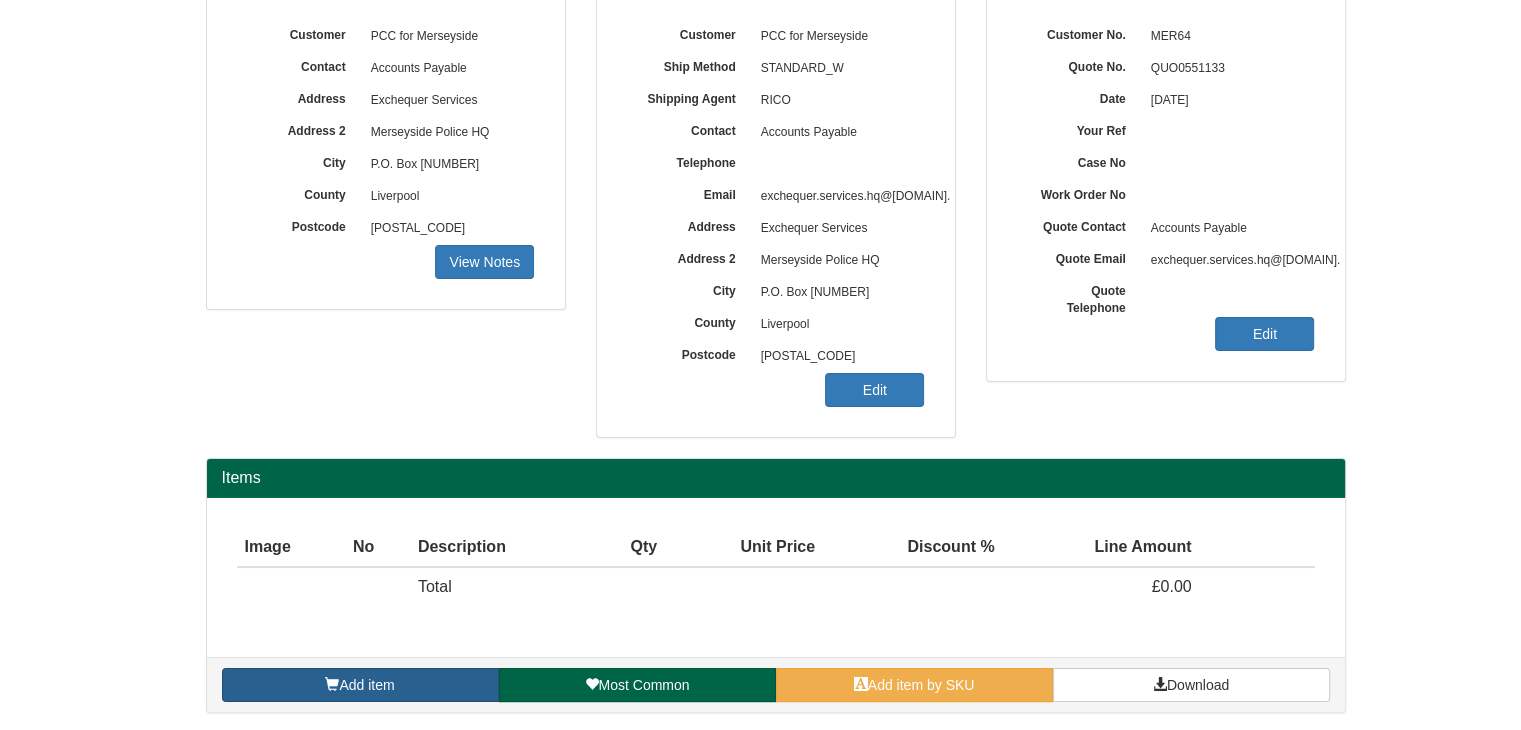 click on "Add item" at bounding box center (360, 685) 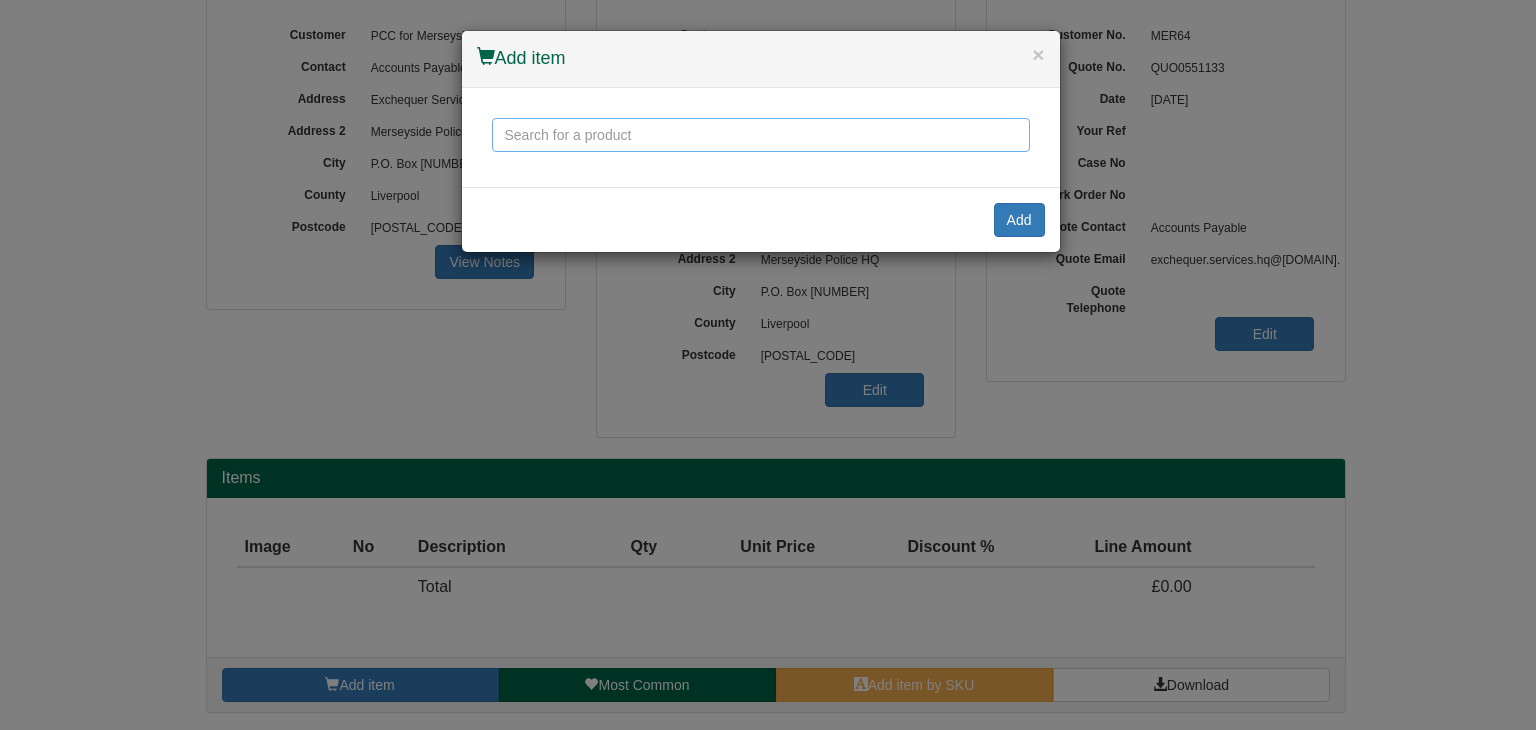 click at bounding box center (761, 135) 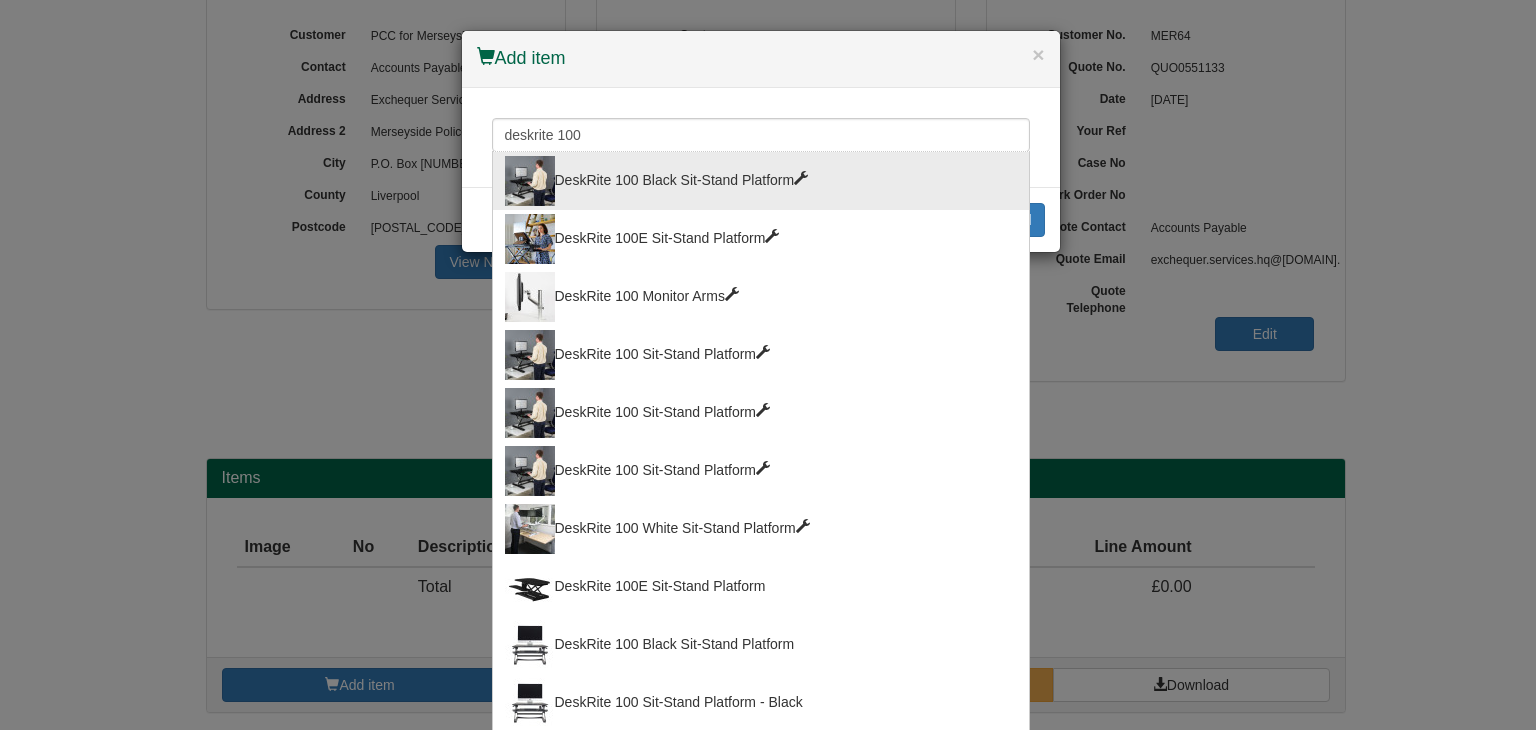 click on "DeskRite 100 Black Sit-Stand Platform" at bounding box center (761, 181) 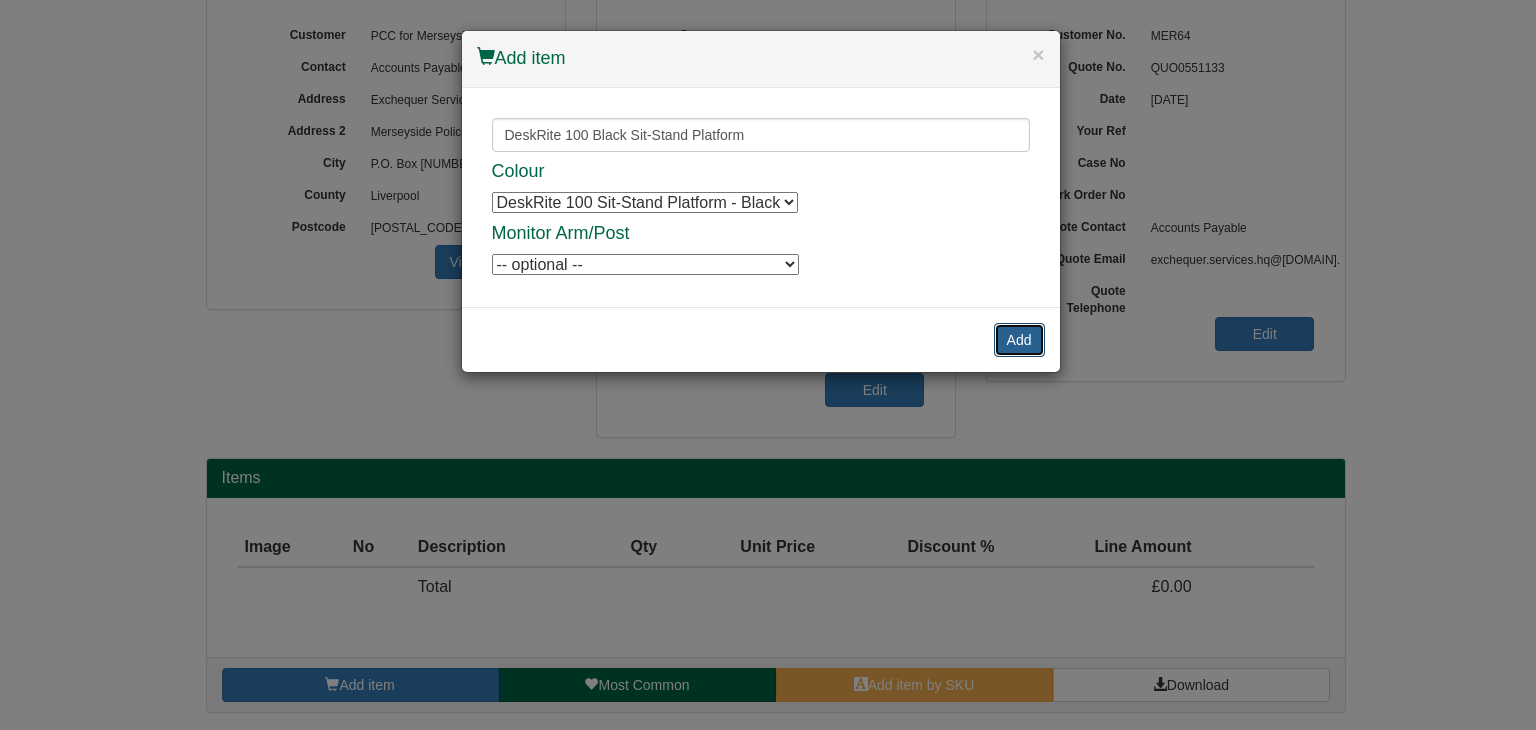 click on "Add" at bounding box center [1019, 340] 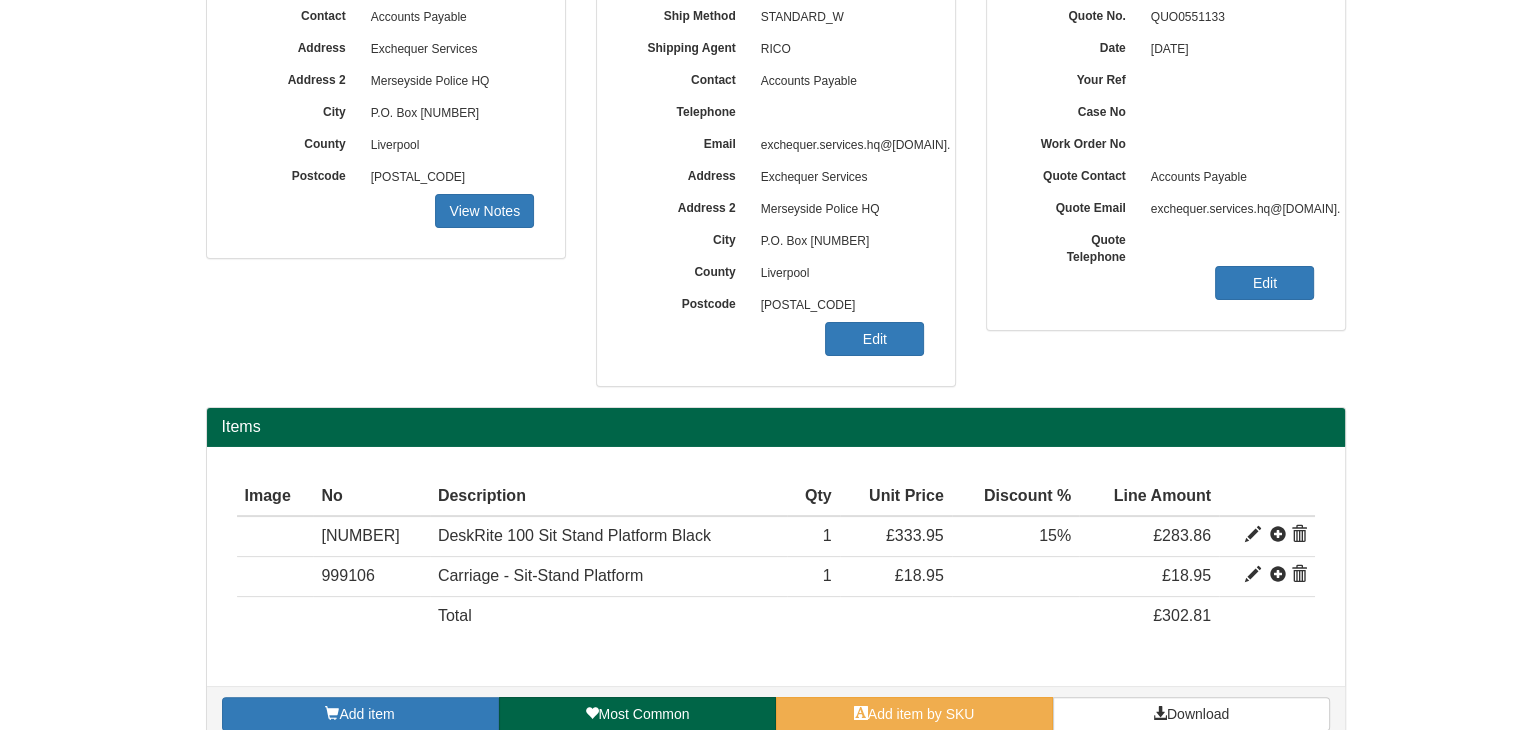 scroll, scrollTop: 320, scrollLeft: 0, axis: vertical 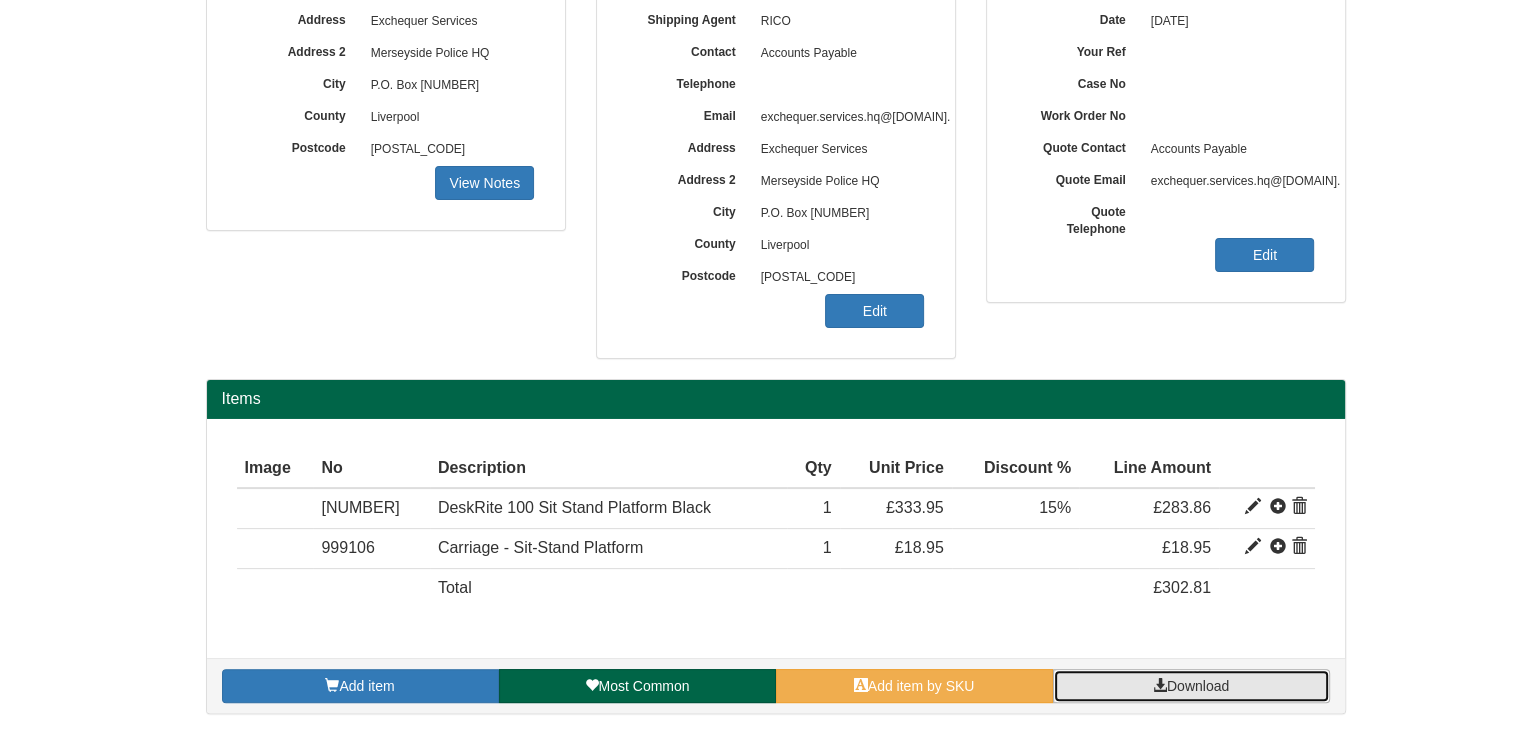 click on "Download" at bounding box center [1198, 686] 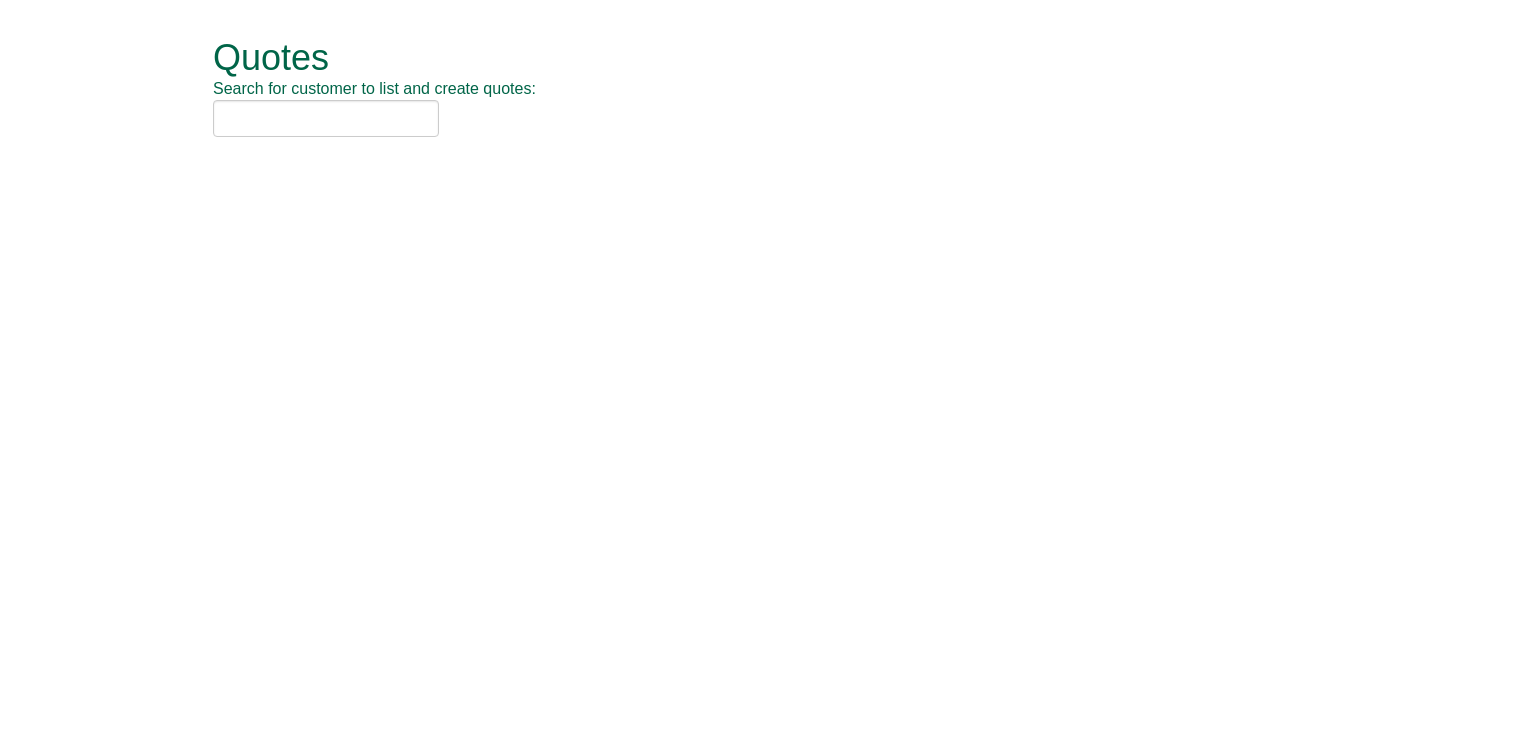 scroll, scrollTop: 0, scrollLeft: 0, axis: both 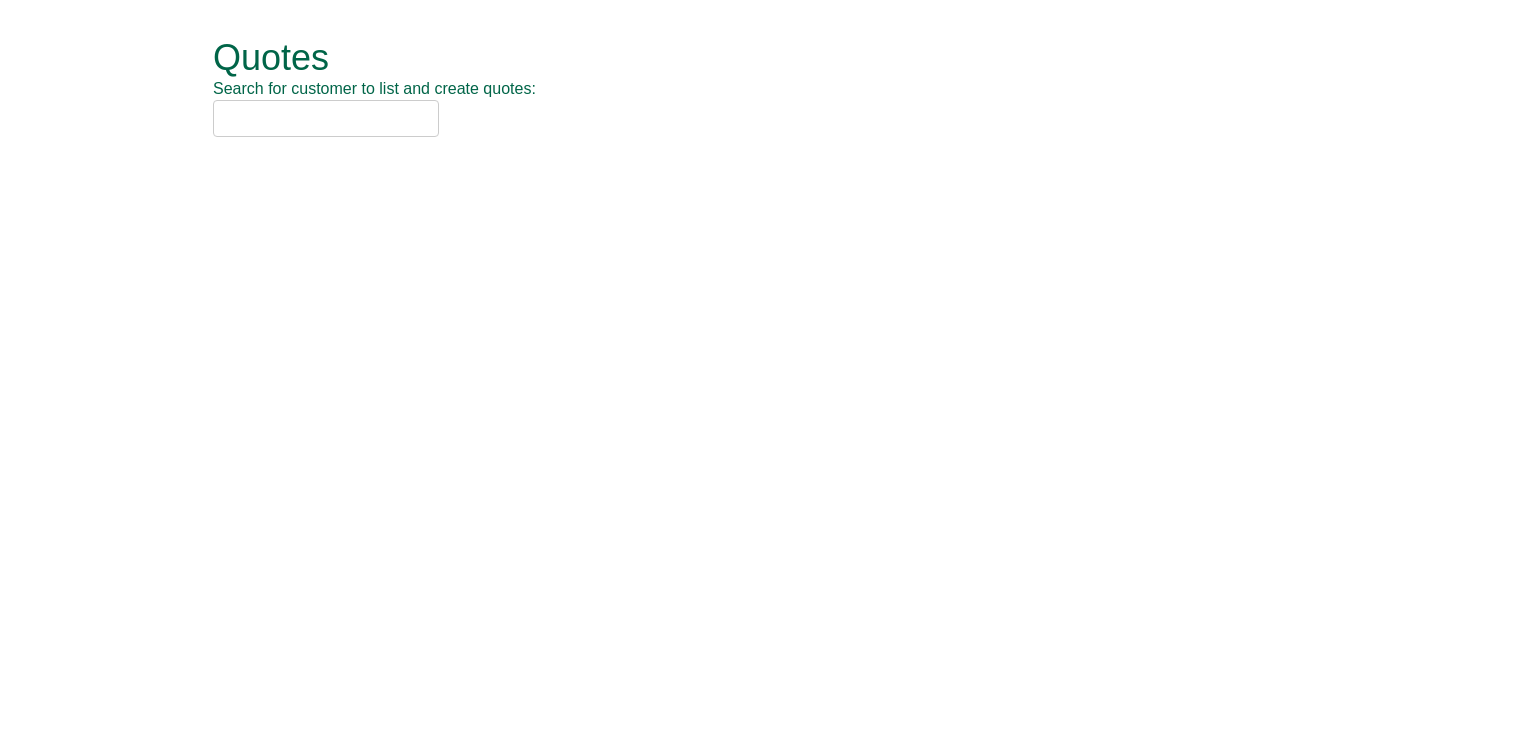 click at bounding box center (326, 118) 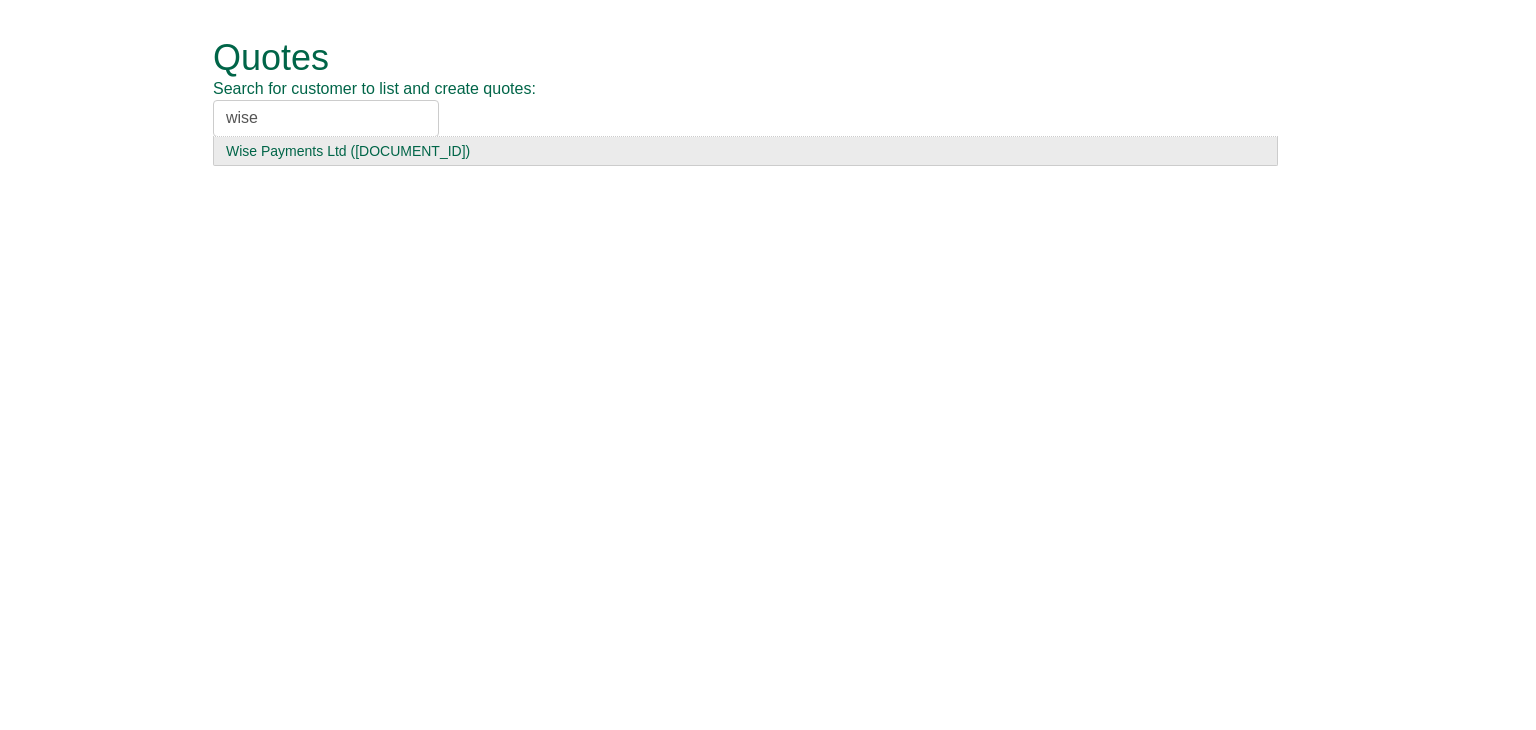 type on "wise" 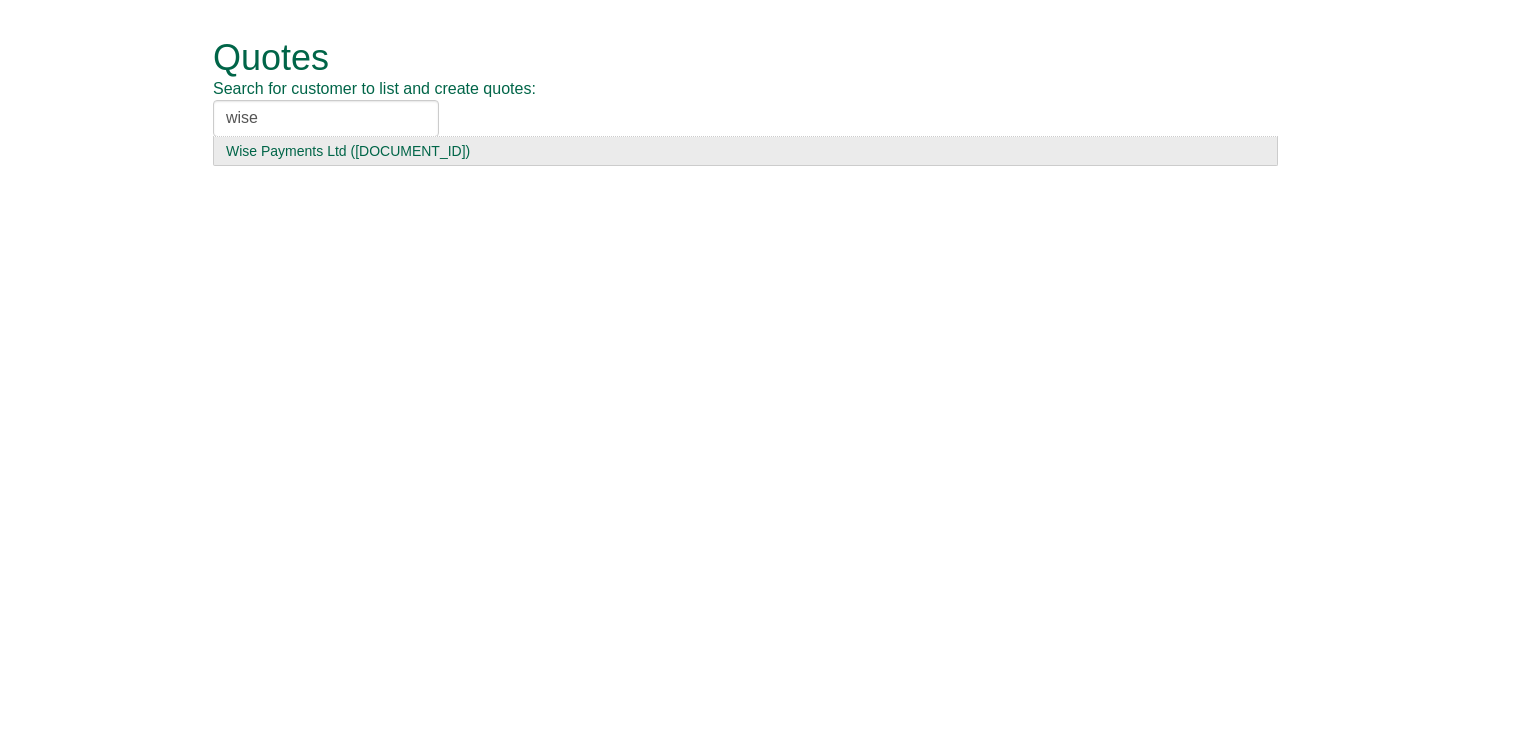 click on "Wise Payments Ltd (CNJ37)" at bounding box center [745, 151] 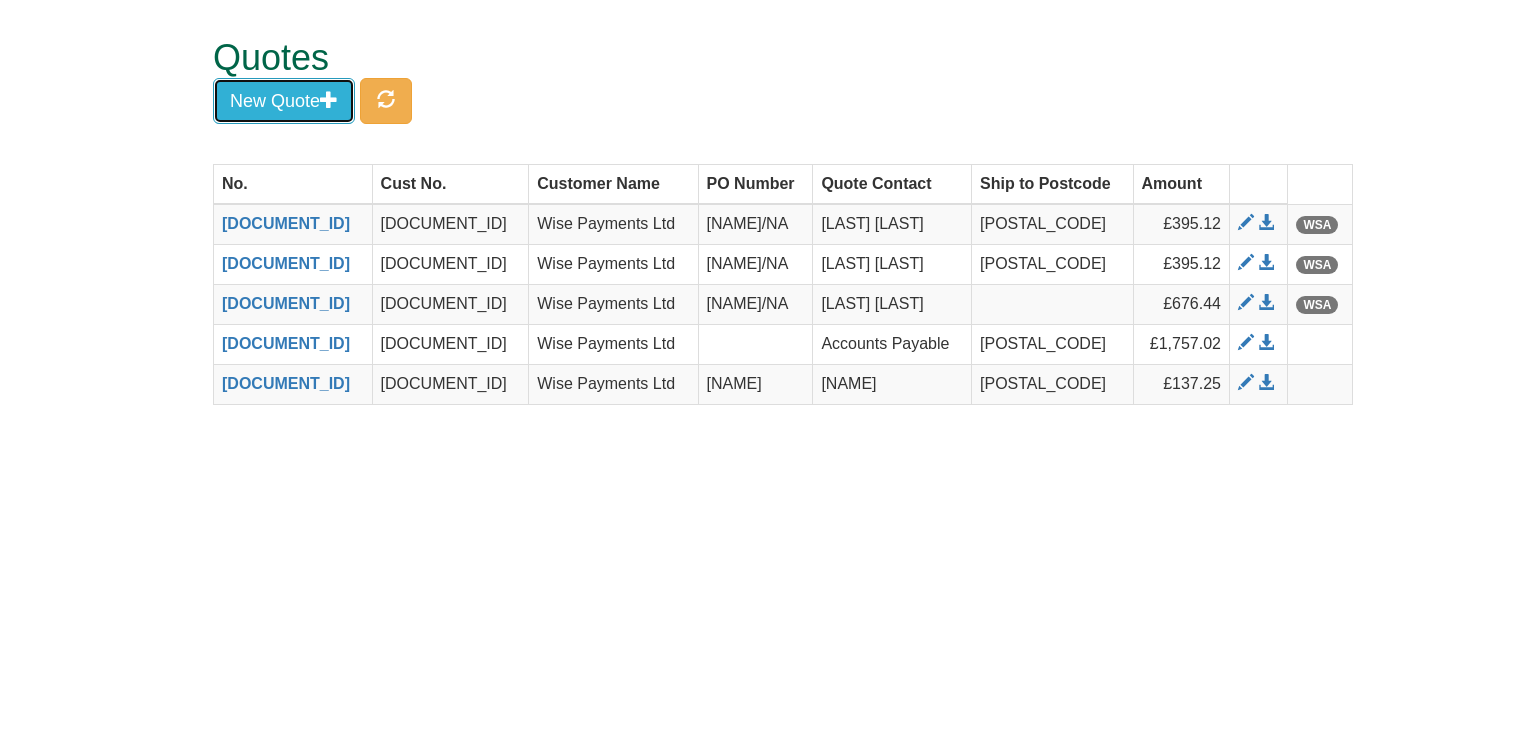 click on "New Quote" at bounding box center (284, 101) 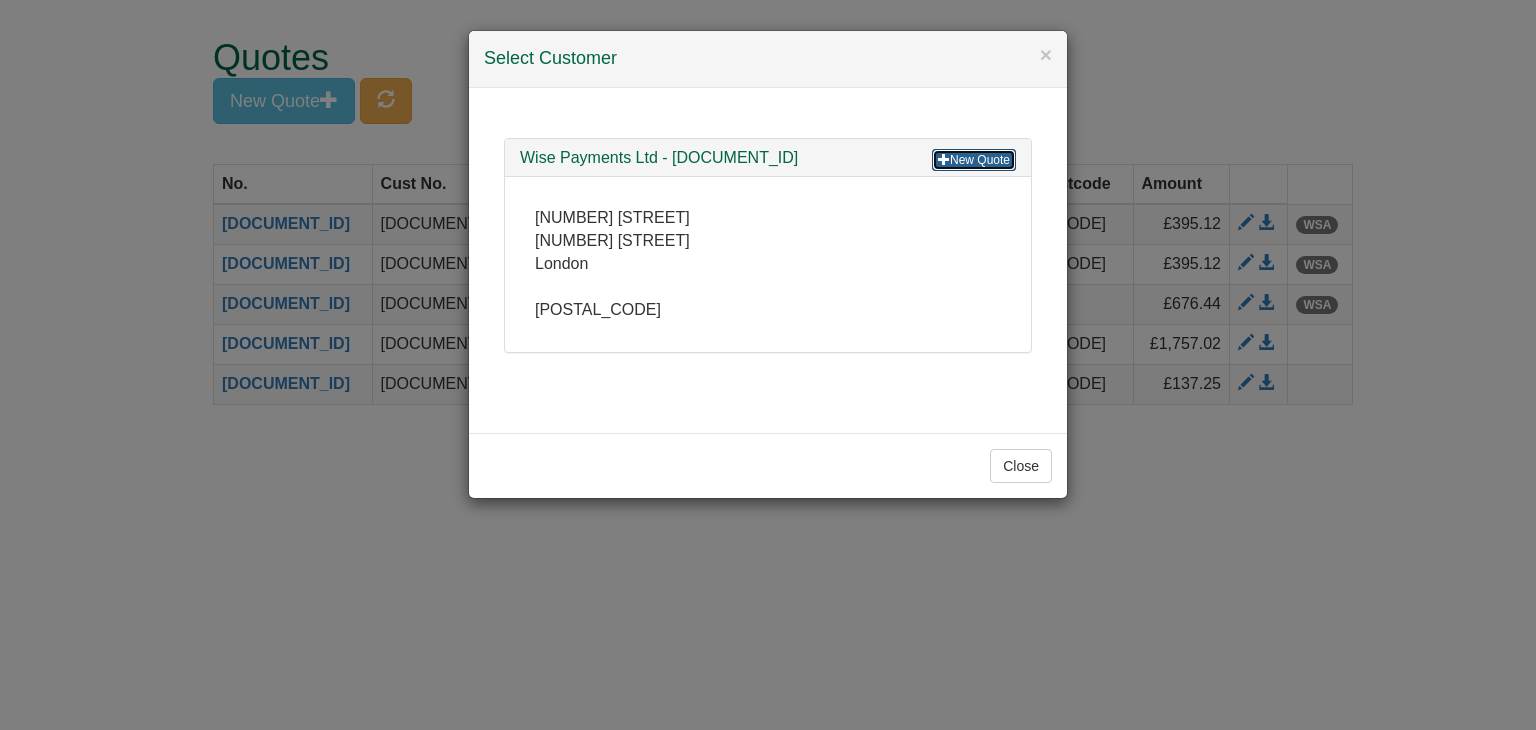 click on "New Quote" at bounding box center (974, 160) 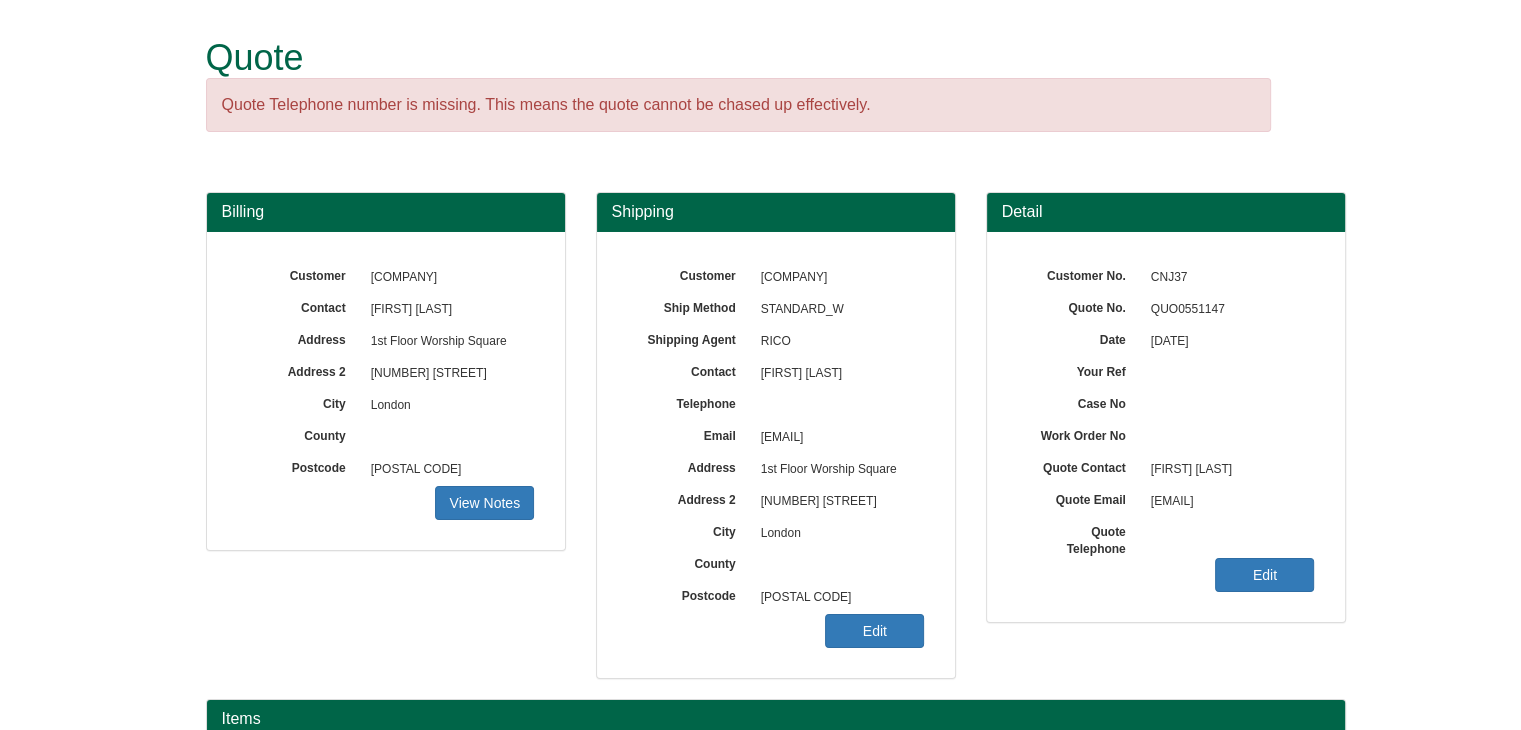 scroll, scrollTop: 241, scrollLeft: 0, axis: vertical 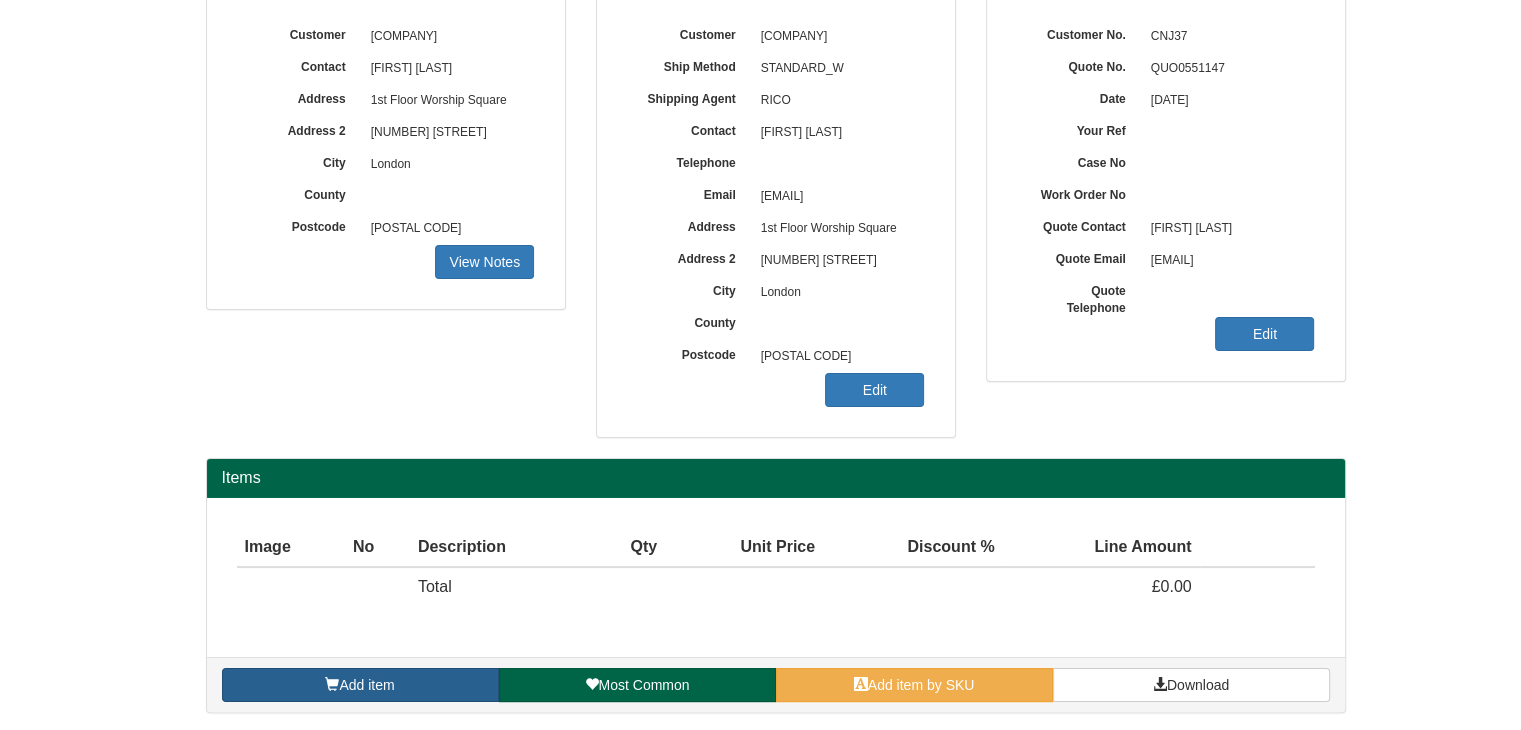 click on "Add item" at bounding box center [360, 685] 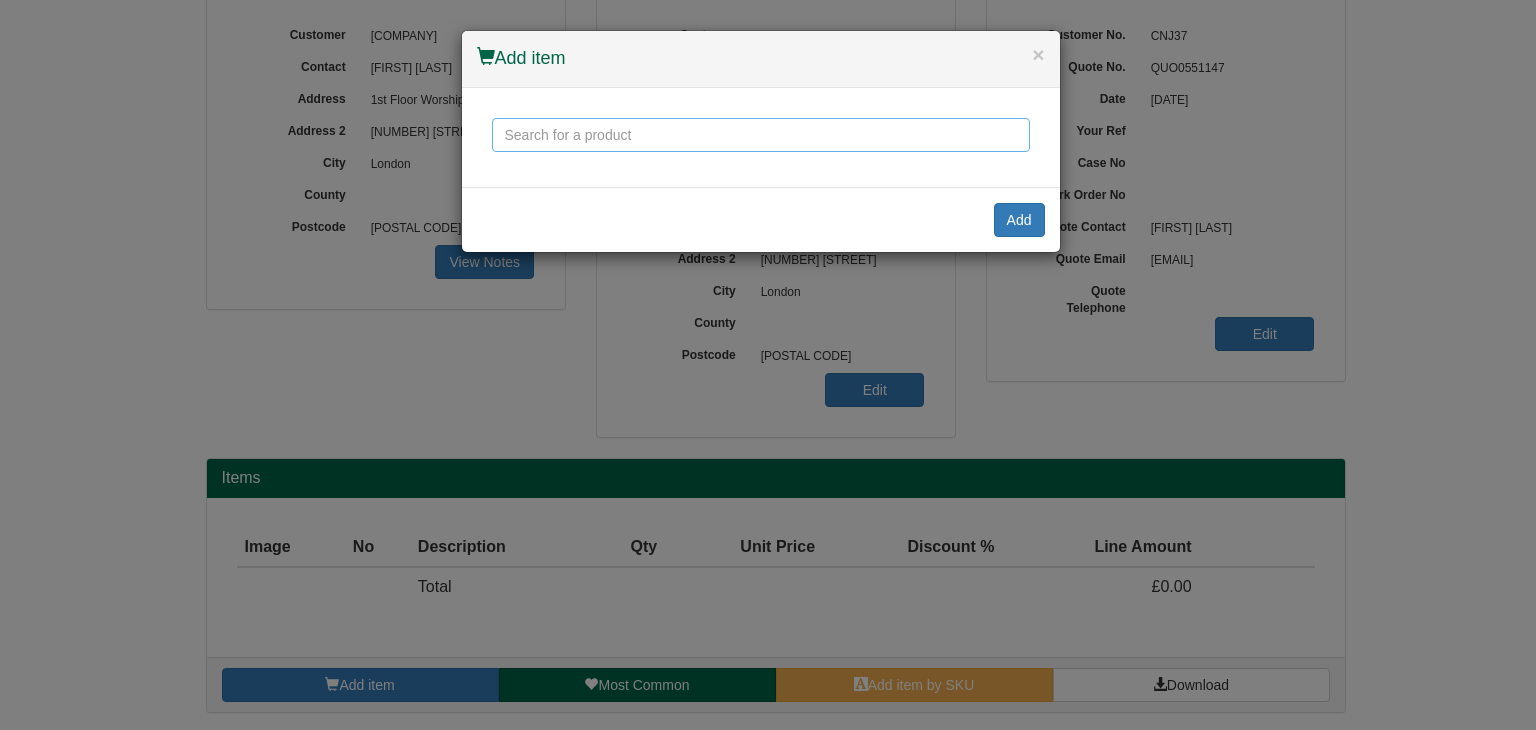 click at bounding box center (761, 135) 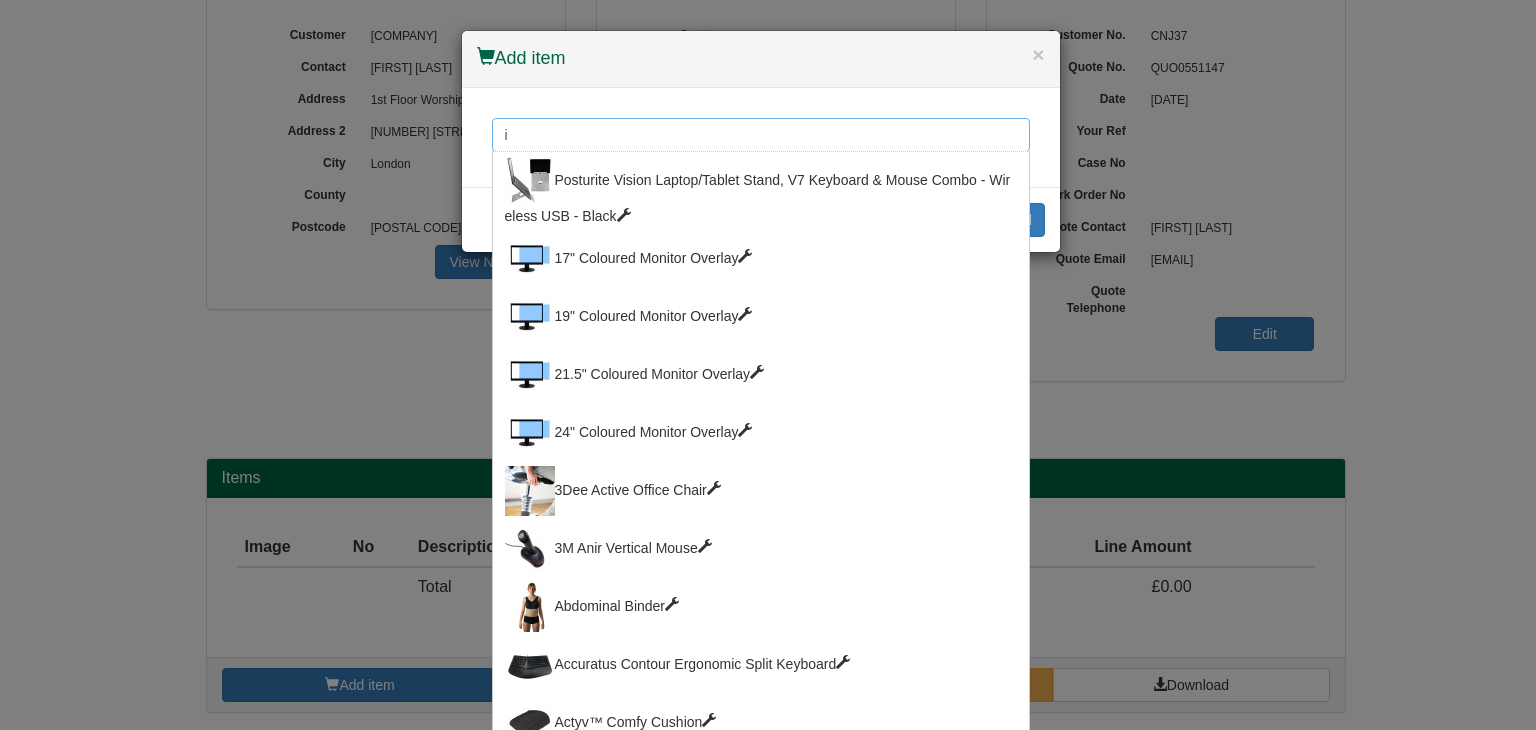 type on "i" 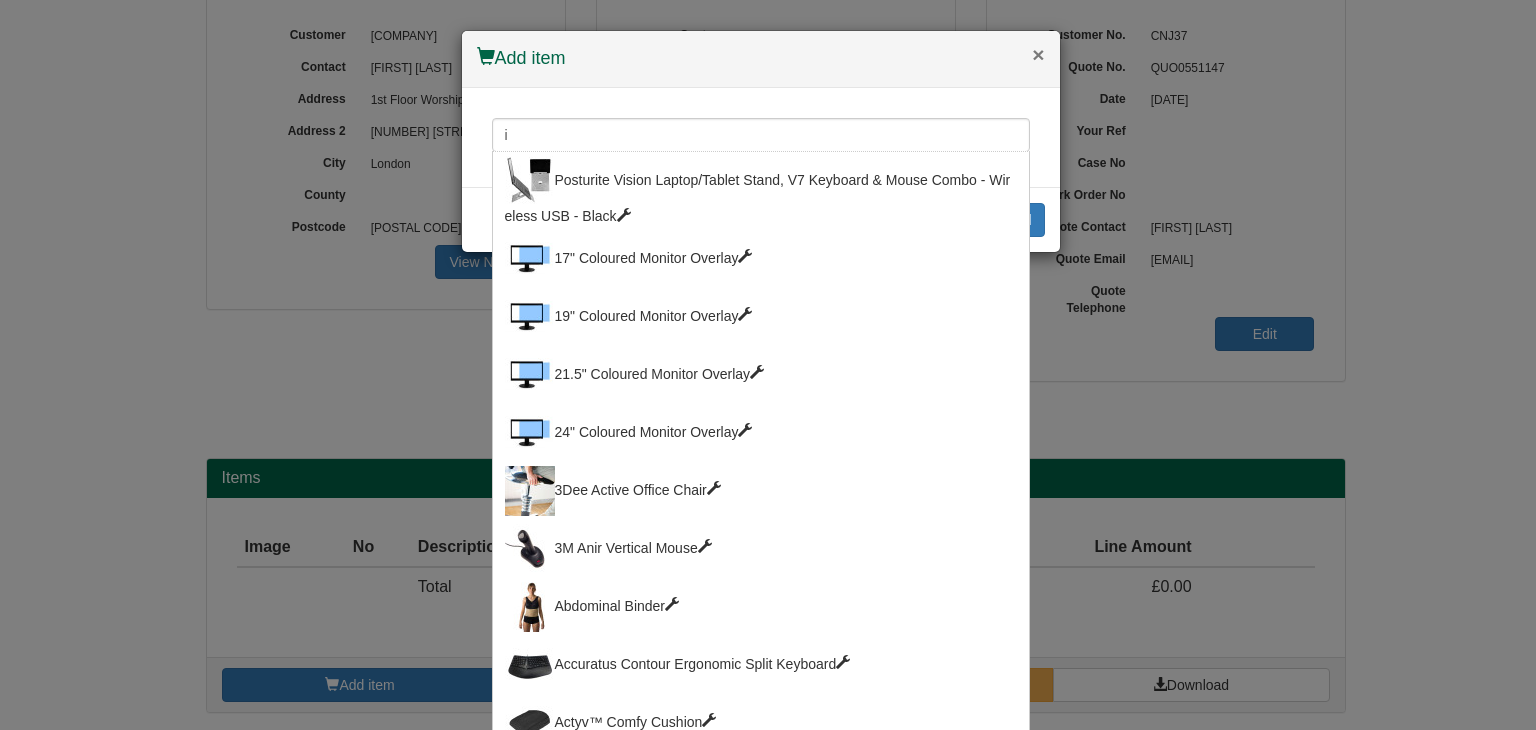 click on "×" at bounding box center (1038, 54) 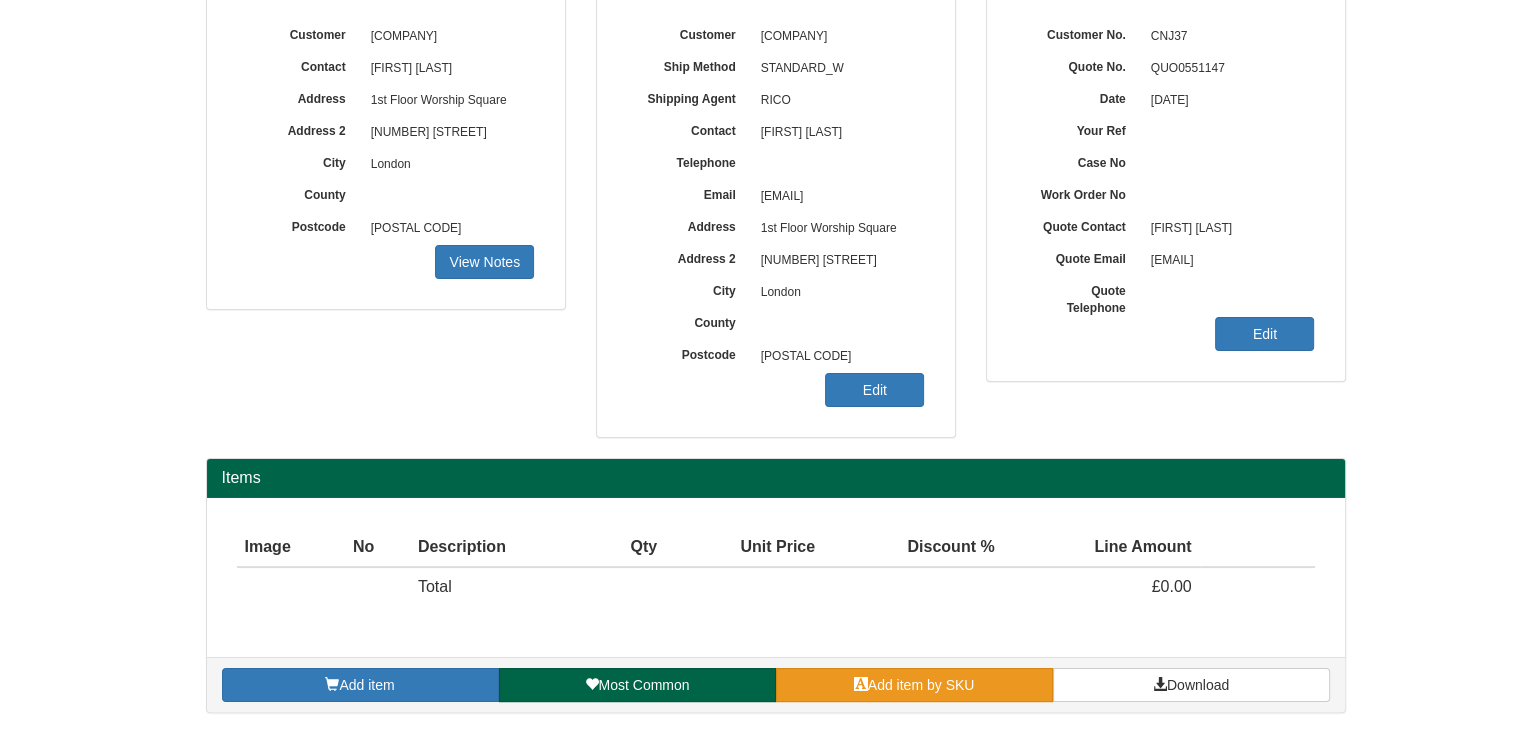 click on "Add item by SKU" at bounding box center (914, 685) 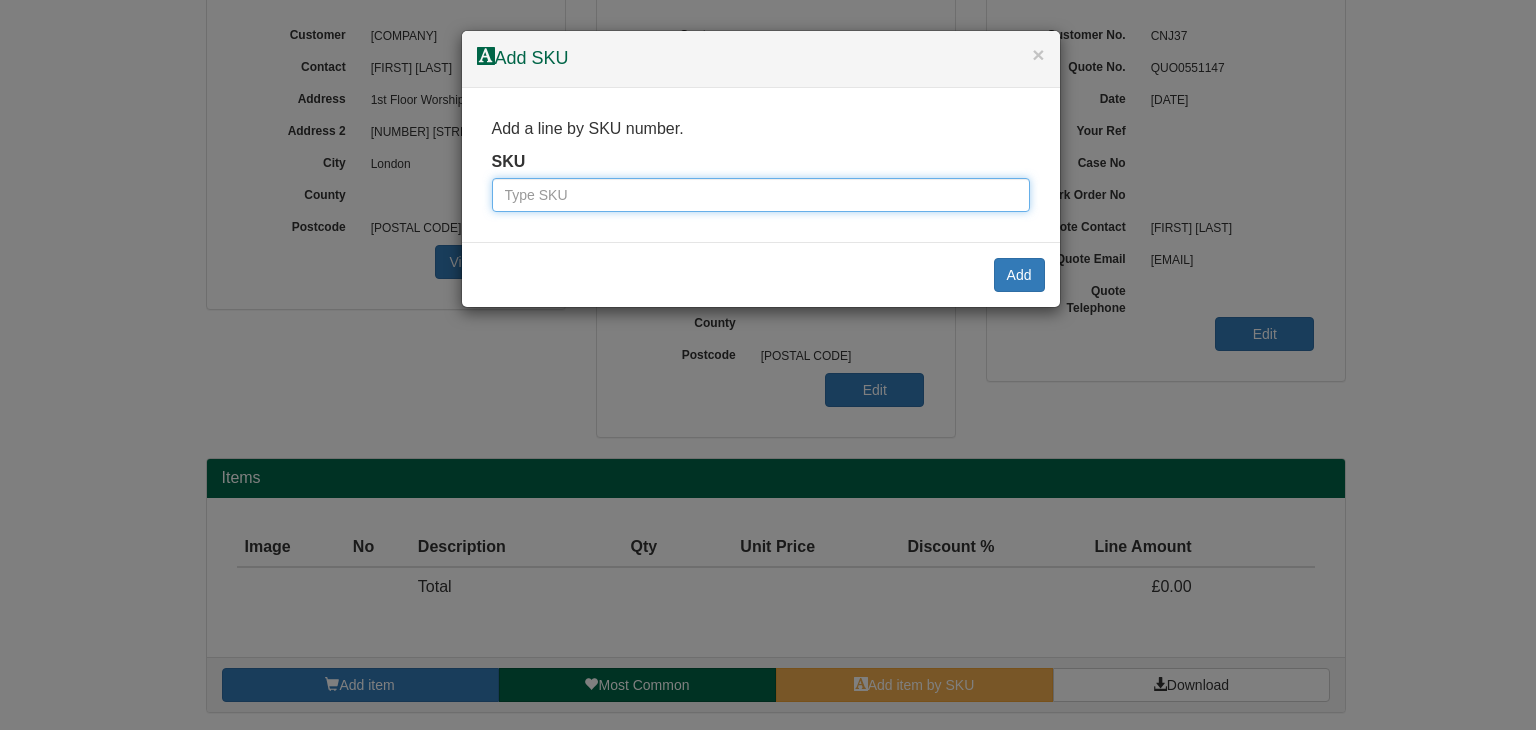 click at bounding box center (761, 195) 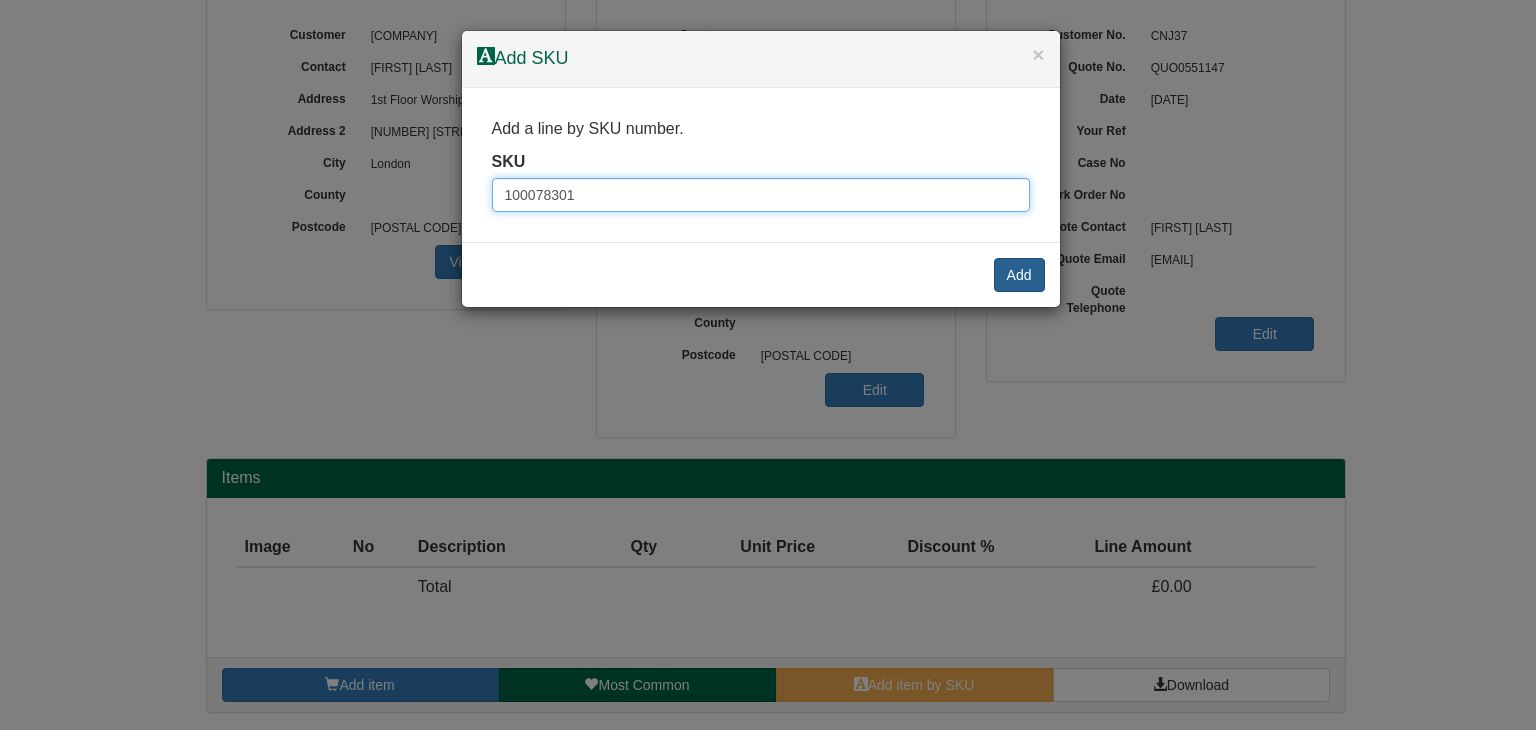 type on "100078301" 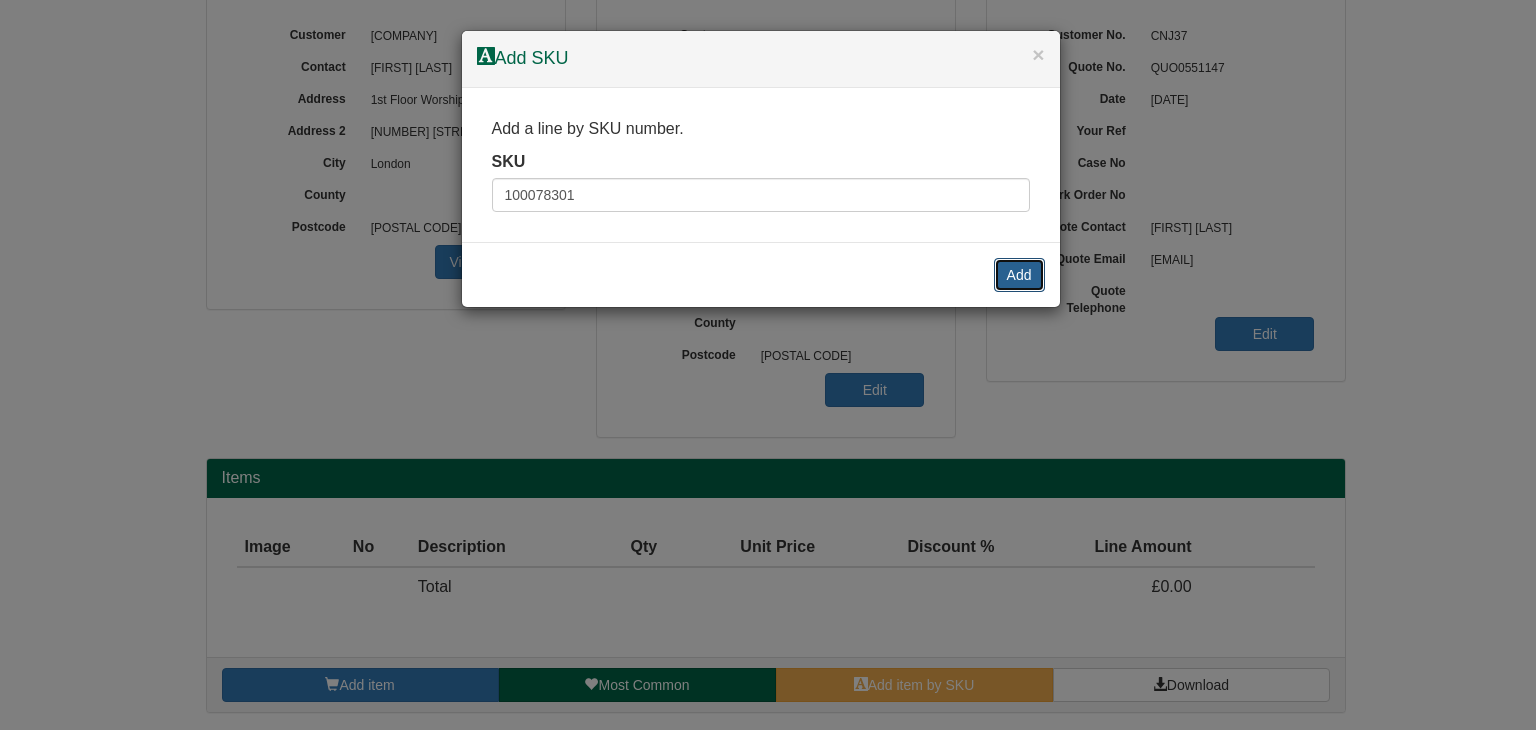 click on "Add" at bounding box center [1019, 275] 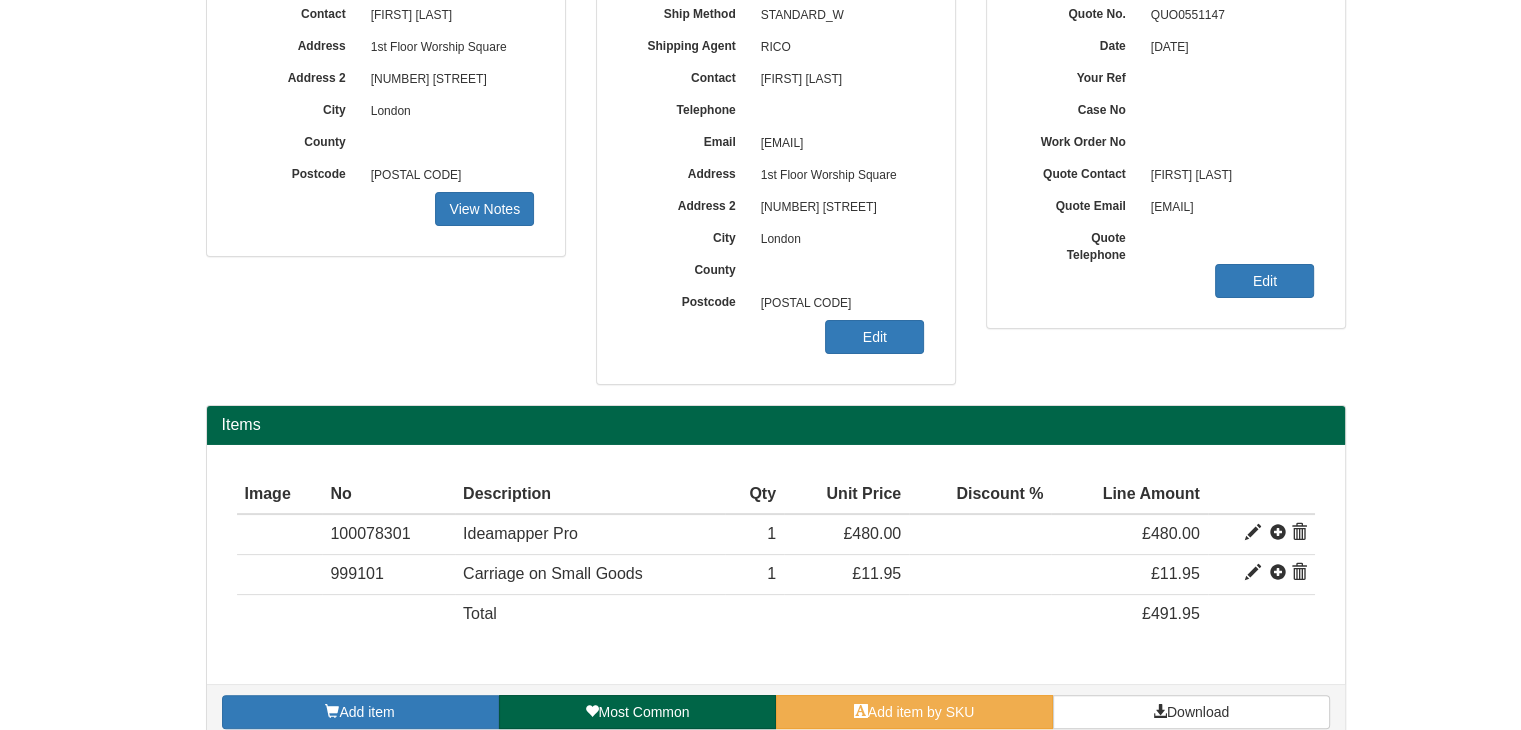 scroll, scrollTop: 320, scrollLeft: 0, axis: vertical 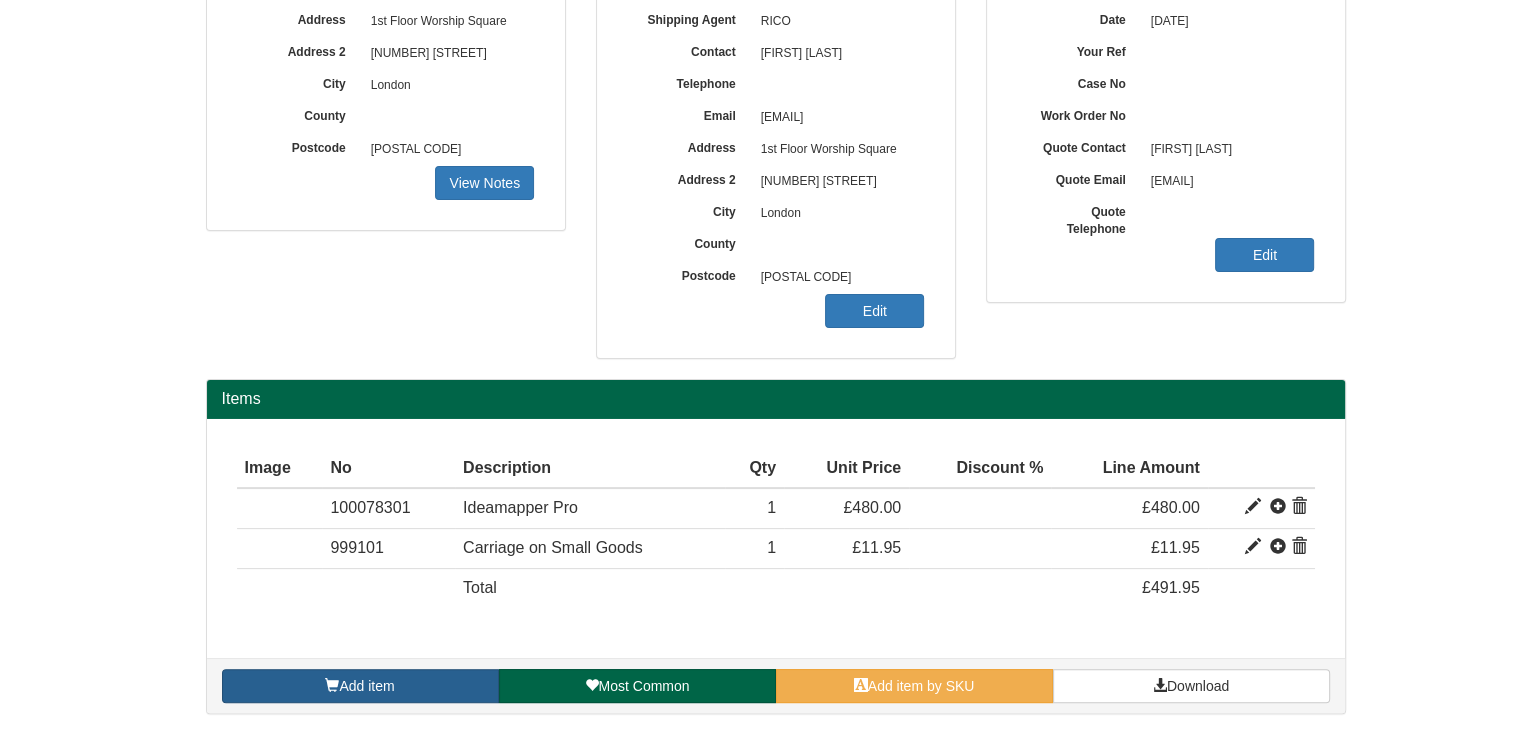 click on "Add item" at bounding box center (360, 686) 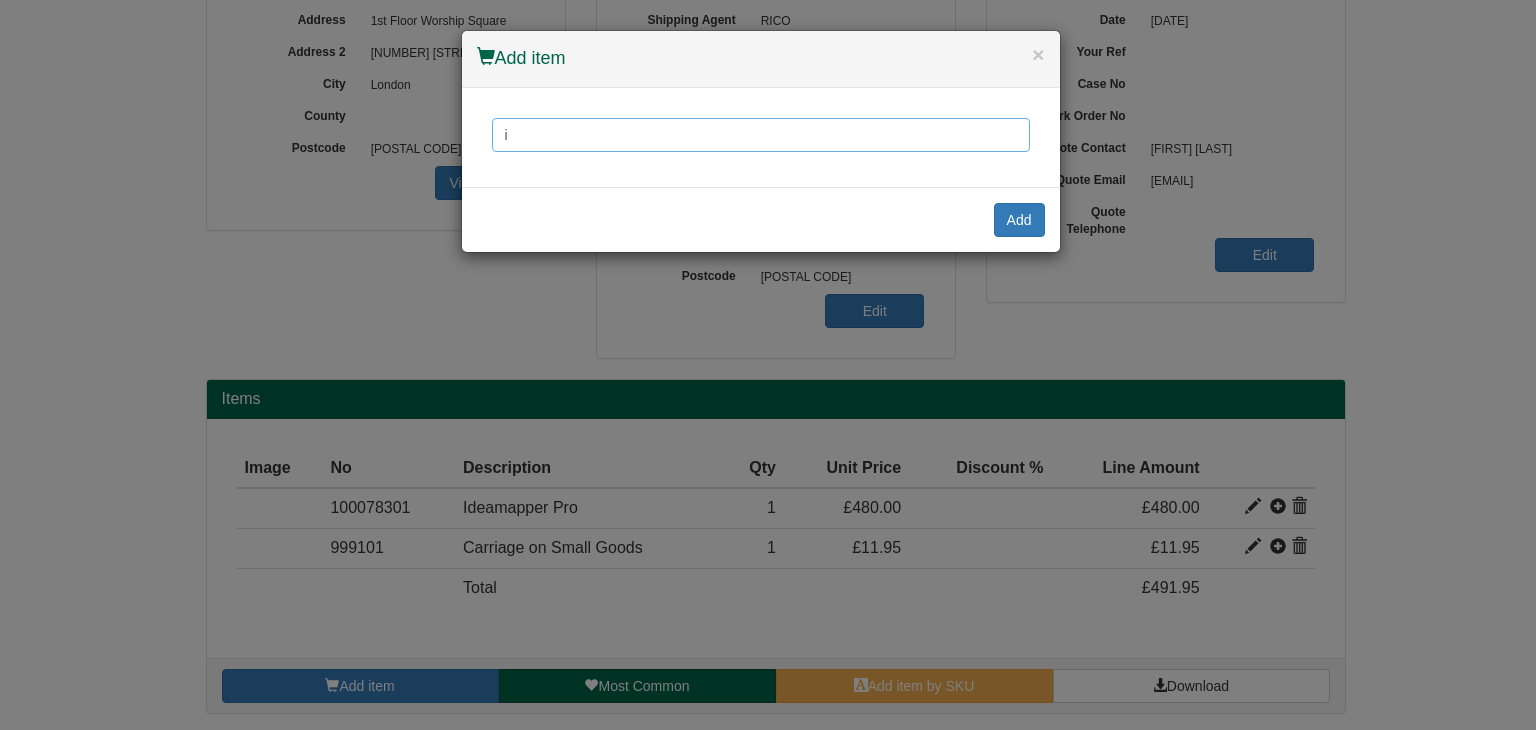 click on "i" at bounding box center (761, 135) 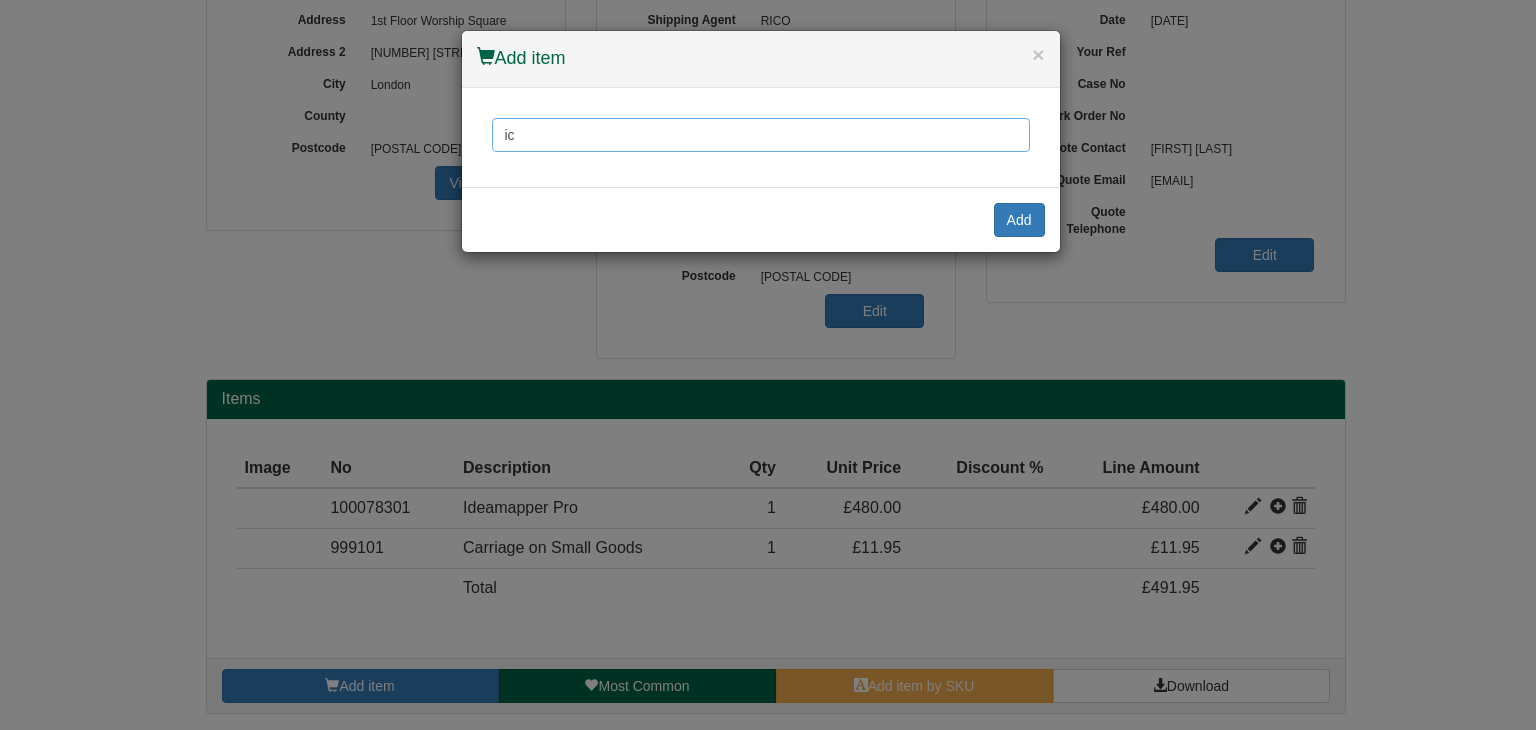 type on "i" 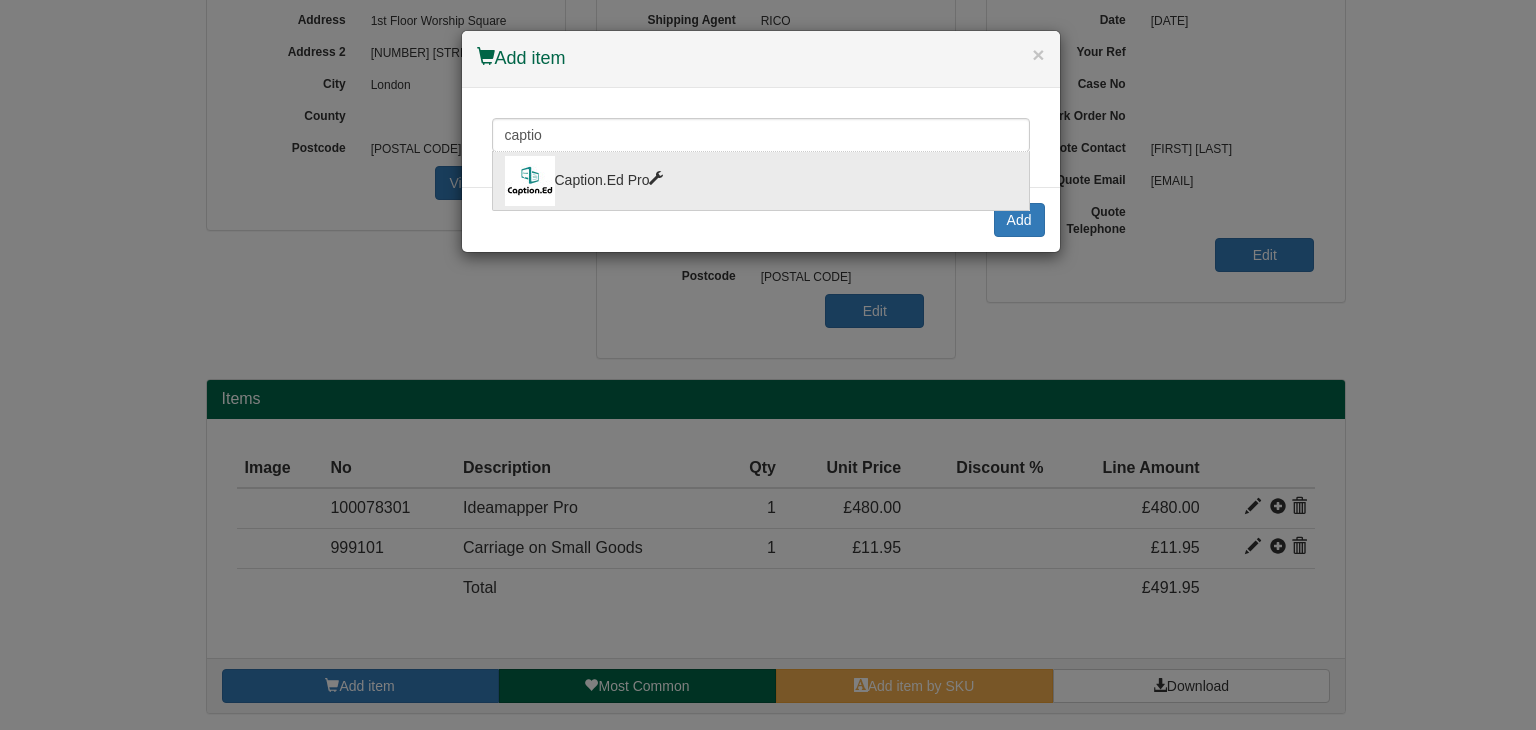 click on "Caption.Ed Pro" at bounding box center [761, 181] 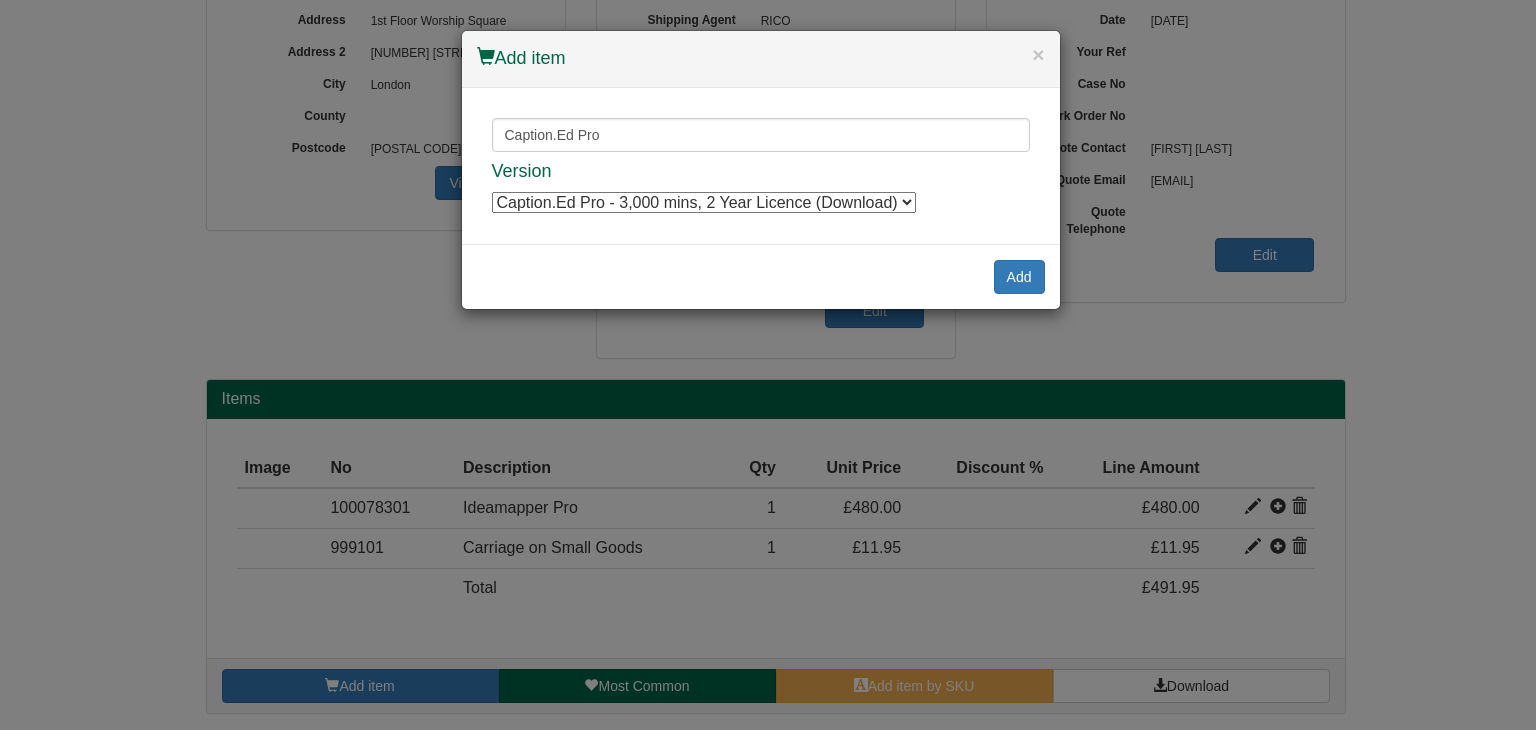 click on "Caption.Ed Pro - 3,000 mins, 2 Year Licence (Download) Caption.Ed Pro - 3,000 mins, 2 Year Licence (Download) Caption.Ed Pro - 3,000 mins, 2 Year Licence (Download) Caption.Ed Pro - 3,000 mins, 1 Year Licence (Download) Caption.Ed Pro - 3,000 mins, 1 Year Licence (Download) Caption.Ed Pro - 3,000 mins, 1 Year Licence (Download) Caption.Ed Pro - 3,000 mins, 3 Year Licence (Download) Caption.Ed Pro - 3,000 mins, 3 Year Licence (Download) Caption.Ed Pro - 3,000 mins, 3 Year Licence (Download)" at bounding box center (704, 202) 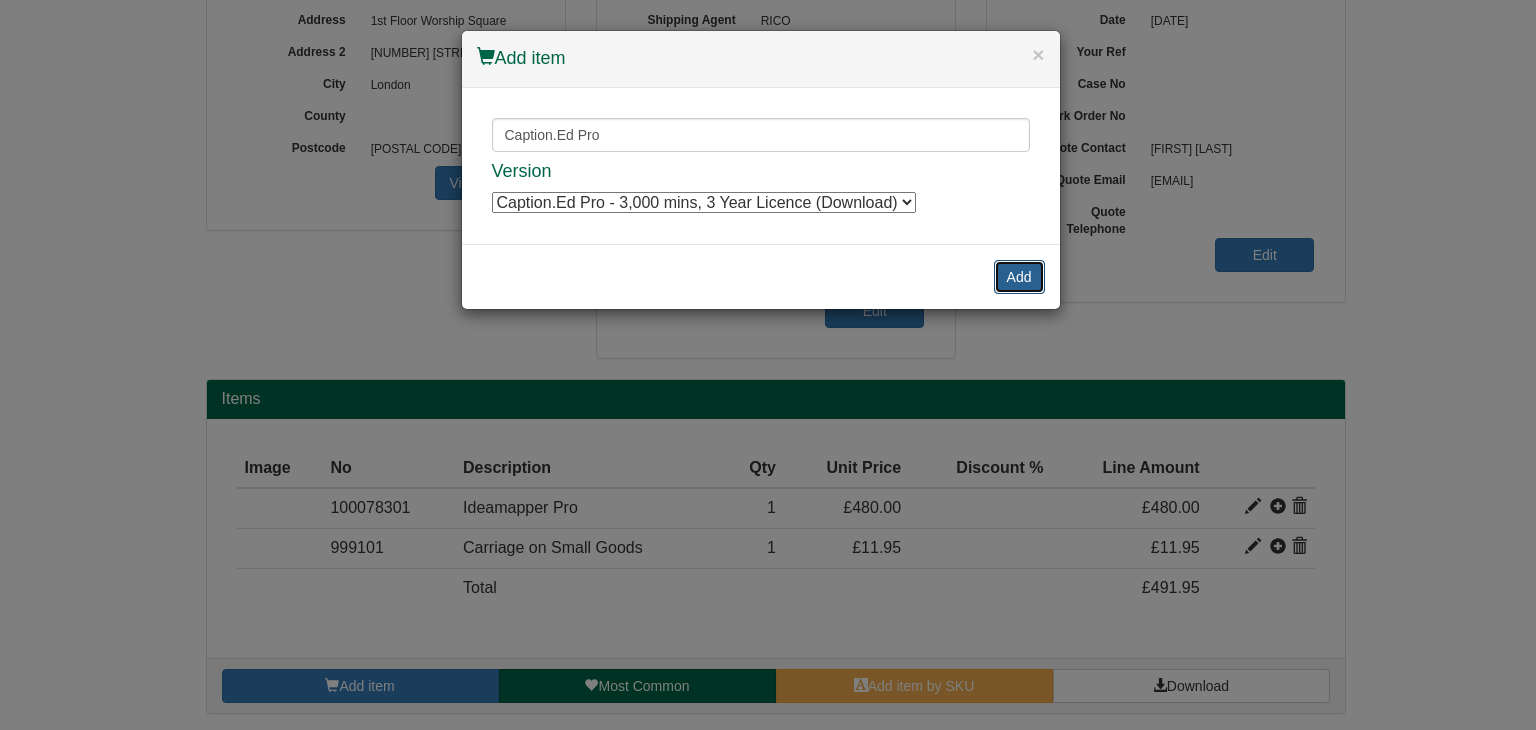 click on "Add" at bounding box center [1019, 277] 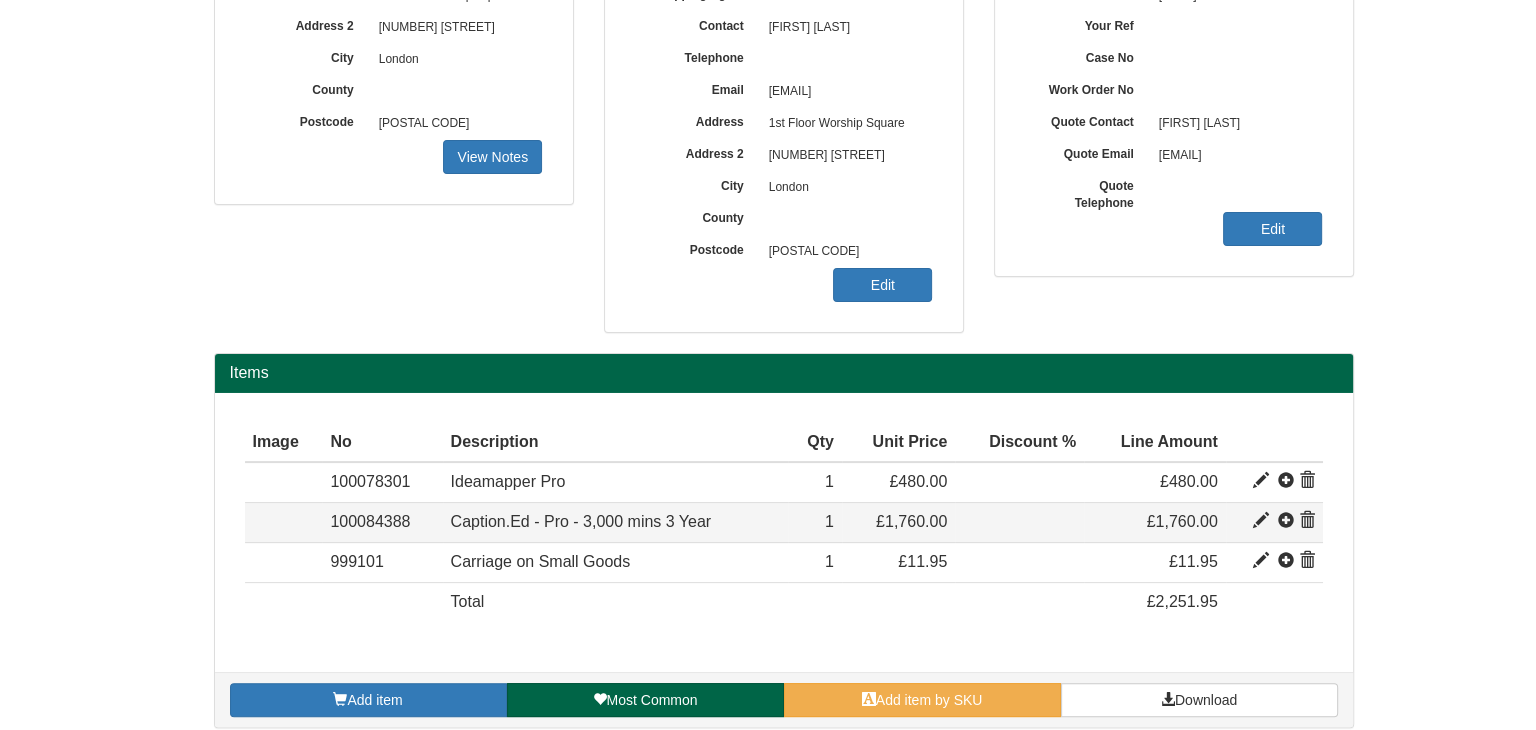scroll, scrollTop: 360, scrollLeft: 0, axis: vertical 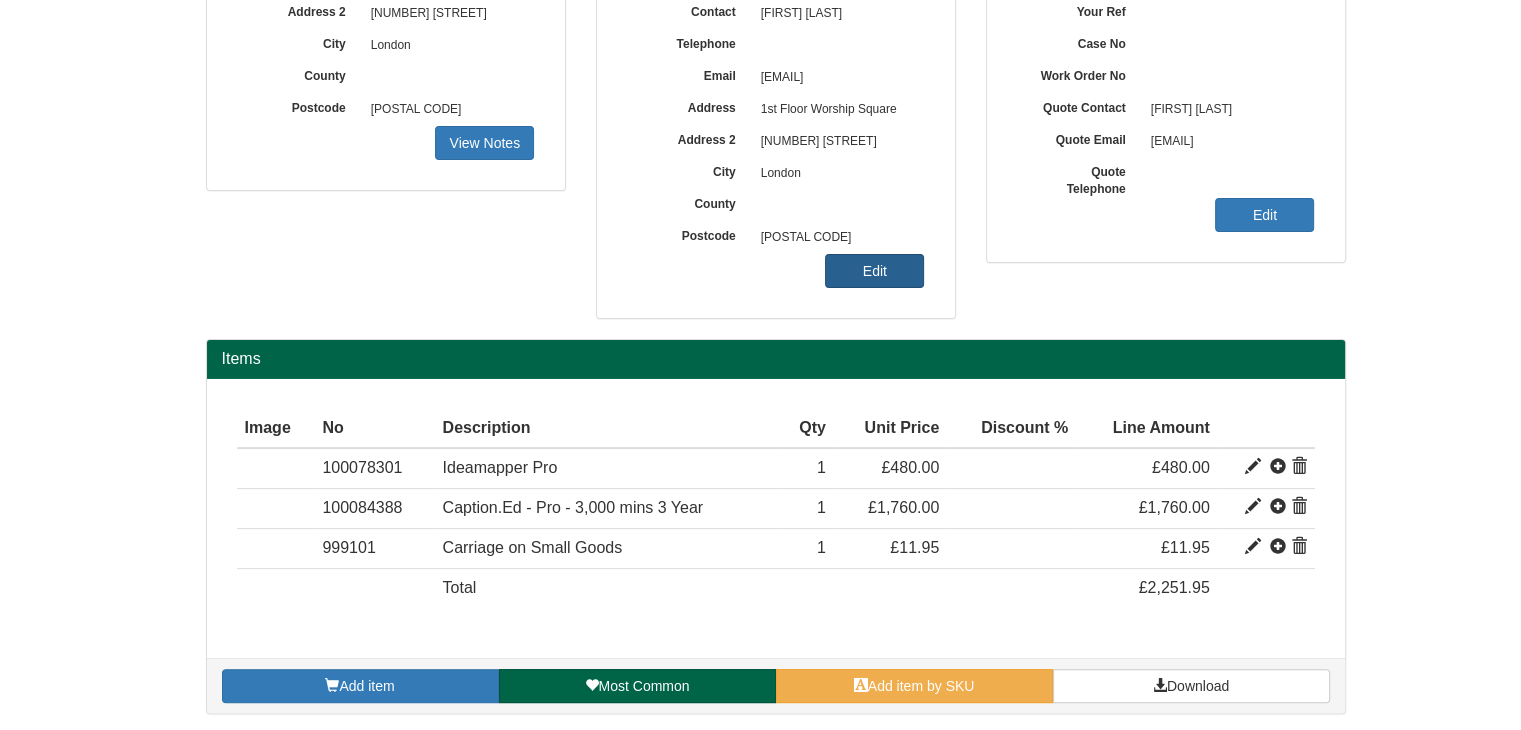 click on "Edit" at bounding box center [874, 271] 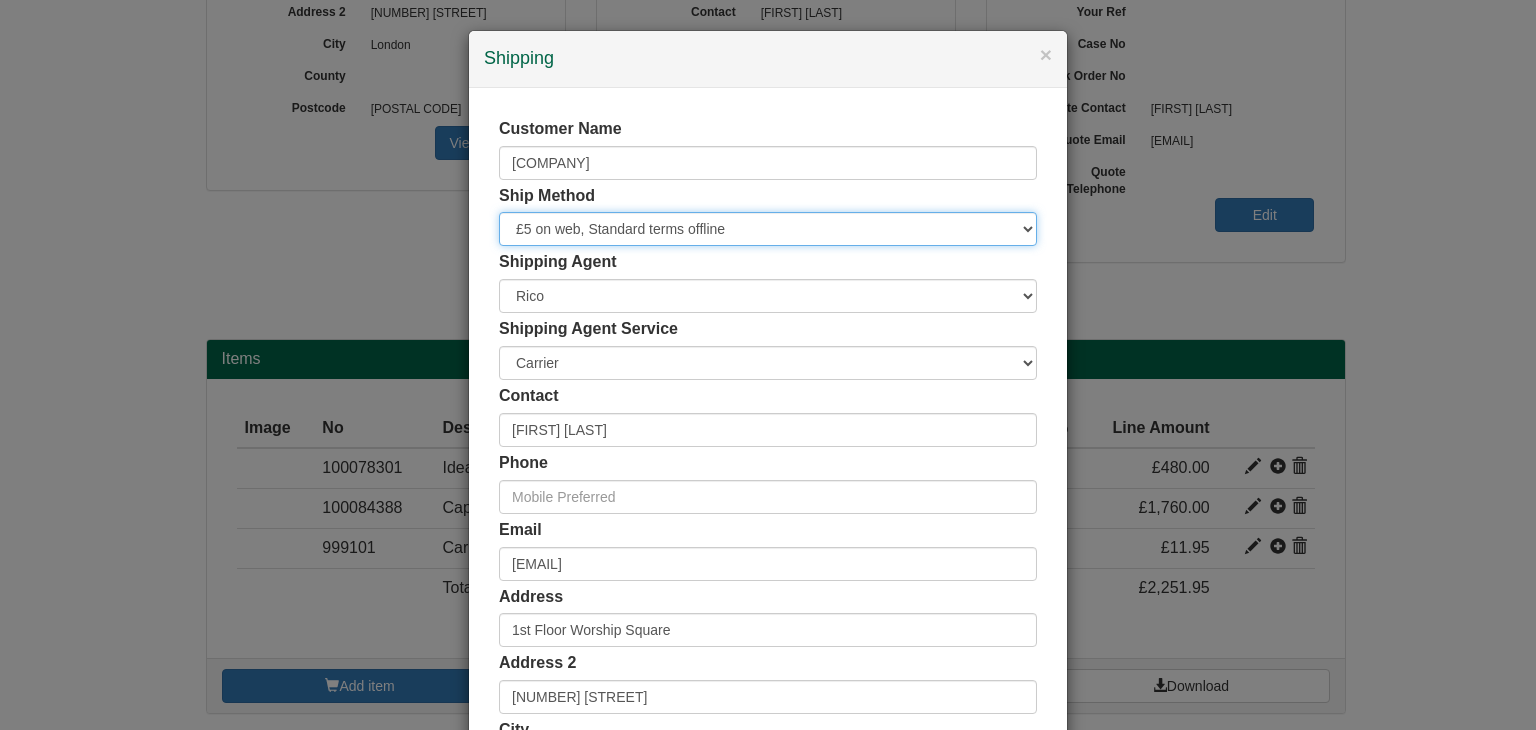 click on "Free of Charge
£5 Flat Rate
£7.50 Flat Rate
£10 Flat Rate
BESPOKE2
BESPOKE3
BESPOKE4
BESPOKE5
BESPOKE6
BESPOKE7
BESPOKE8
BESPOKE9
Standard Shipping
£5 on web, Standard terms offline" at bounding box center (768, 229) 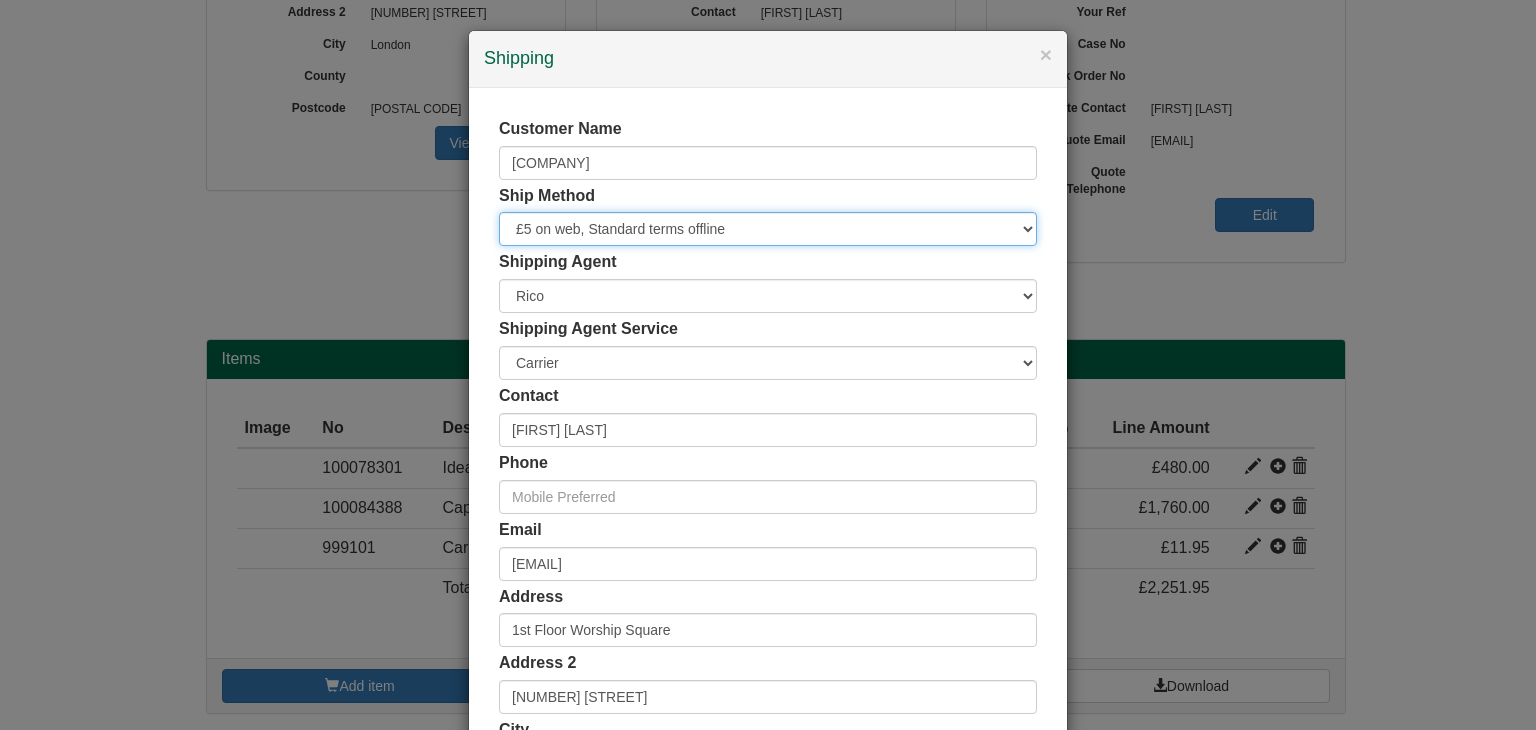 select on "FOC" 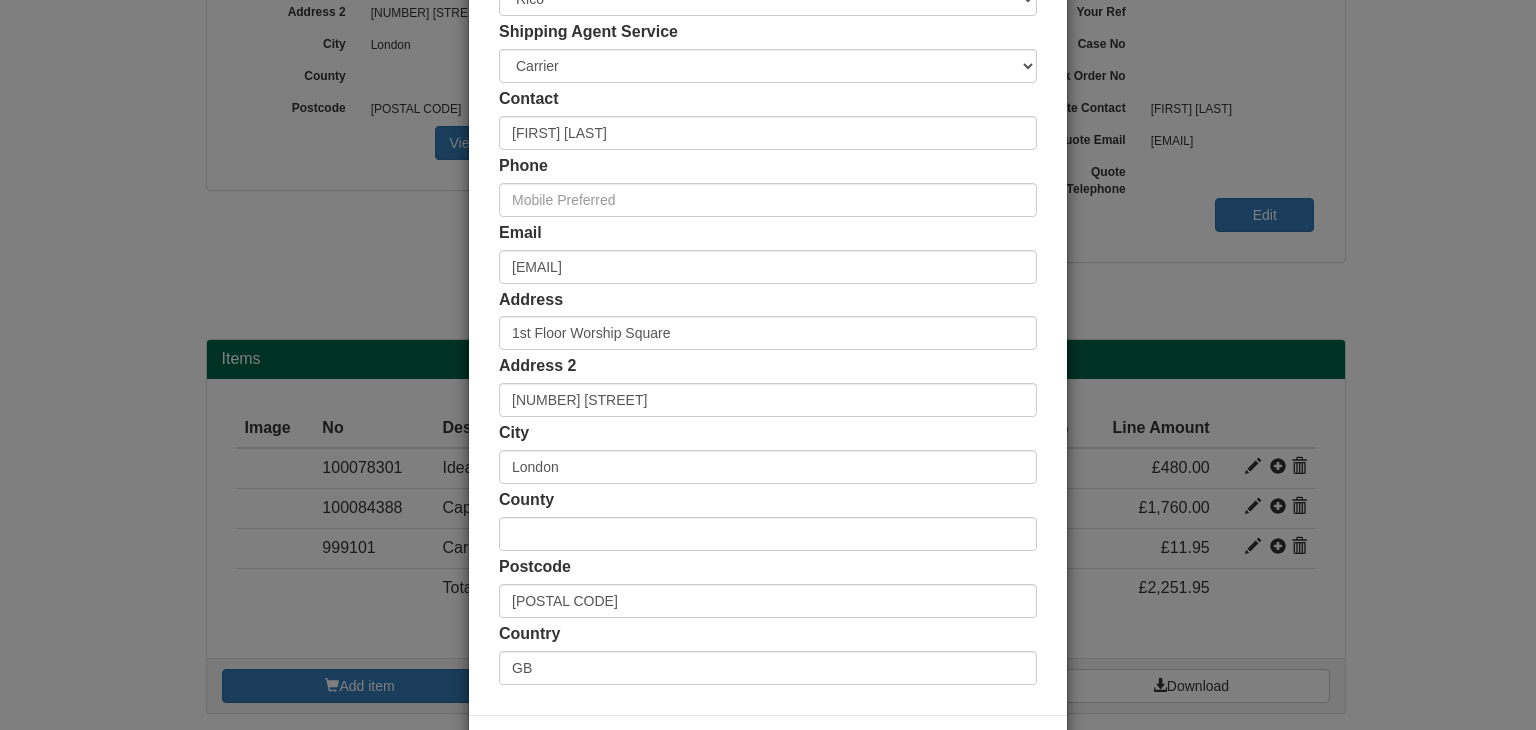 scroll, scrollTop: 376, scrollLeft: 0, axis: vertical 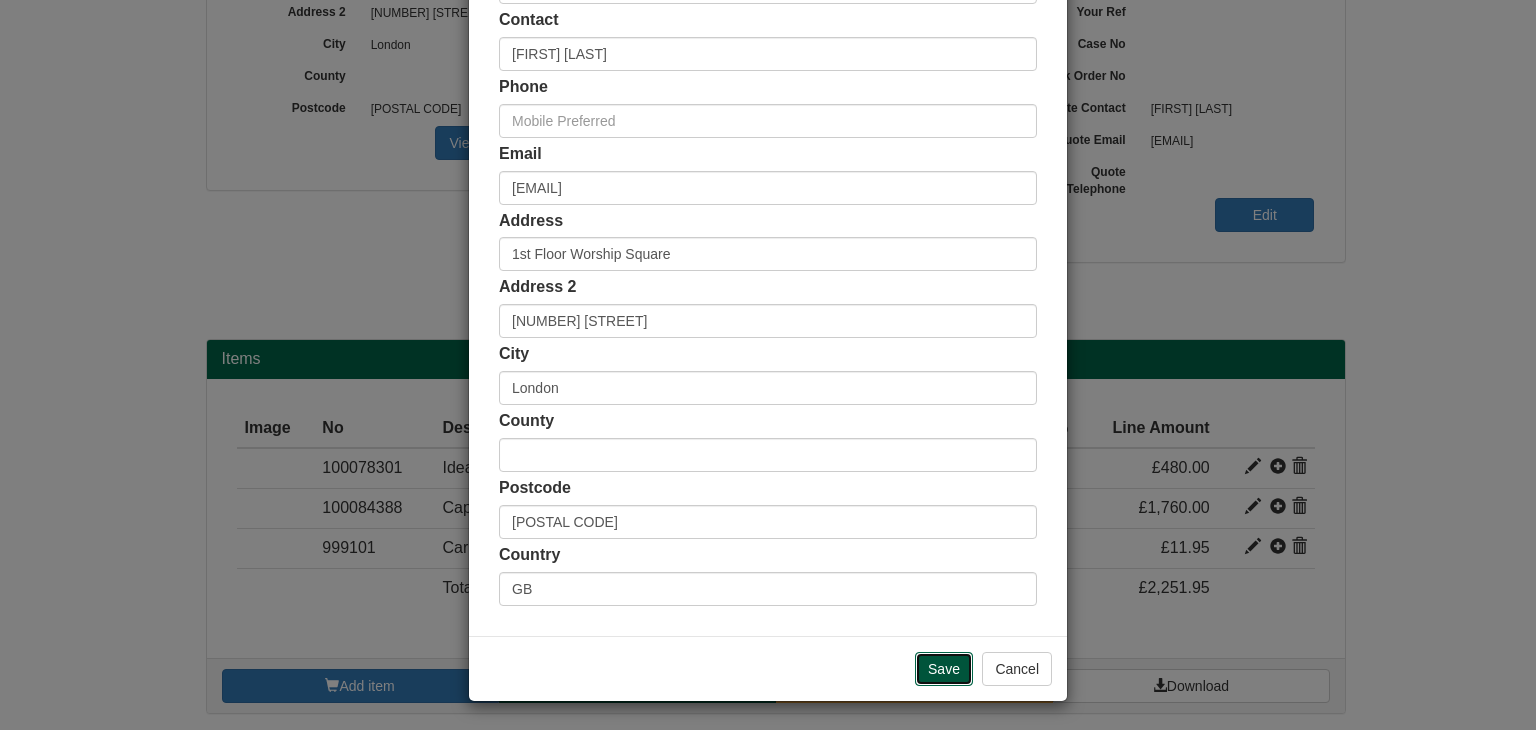 click on "Save" at bounding box center (944, 669) 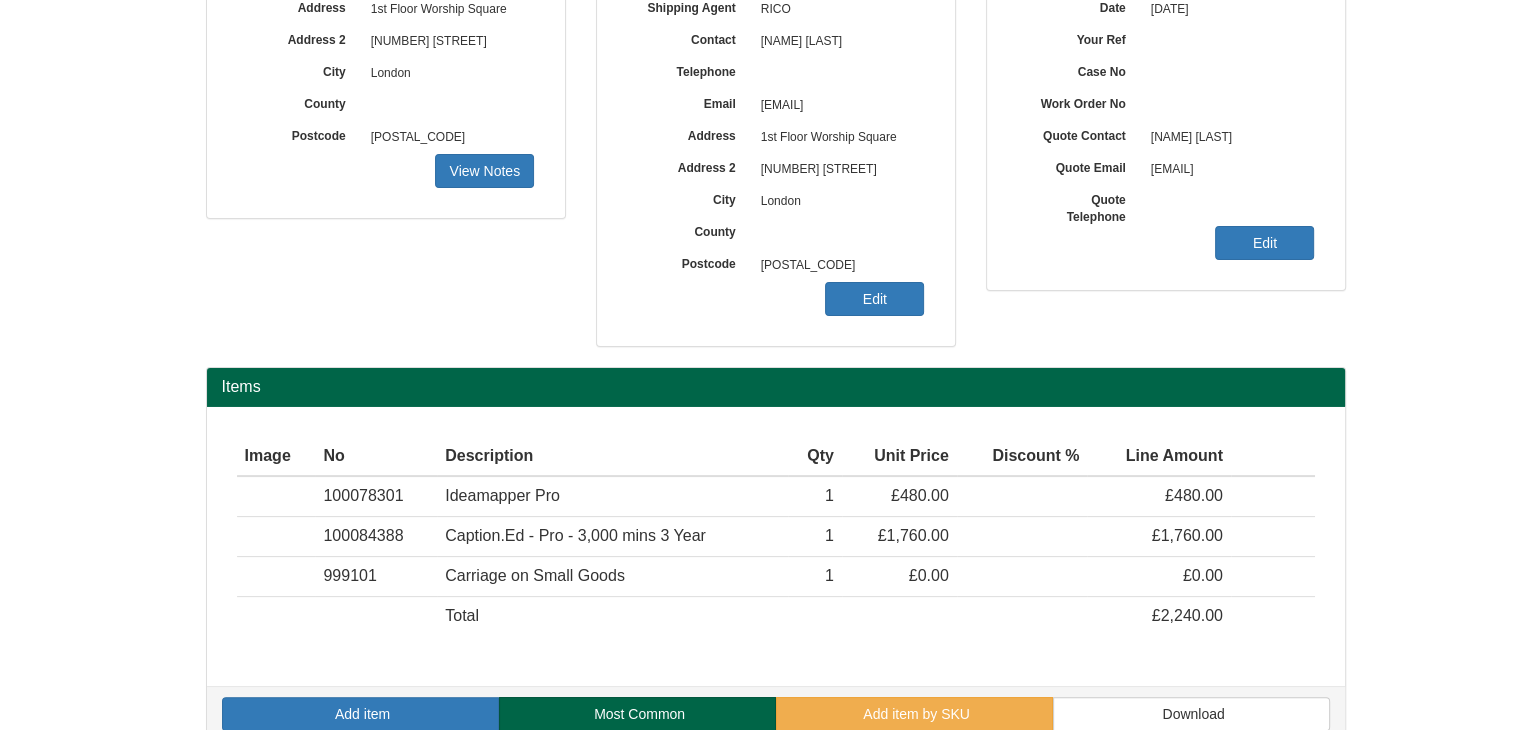 scroll, scrollTop: 360, scrollLeft: 0, axis: vertical 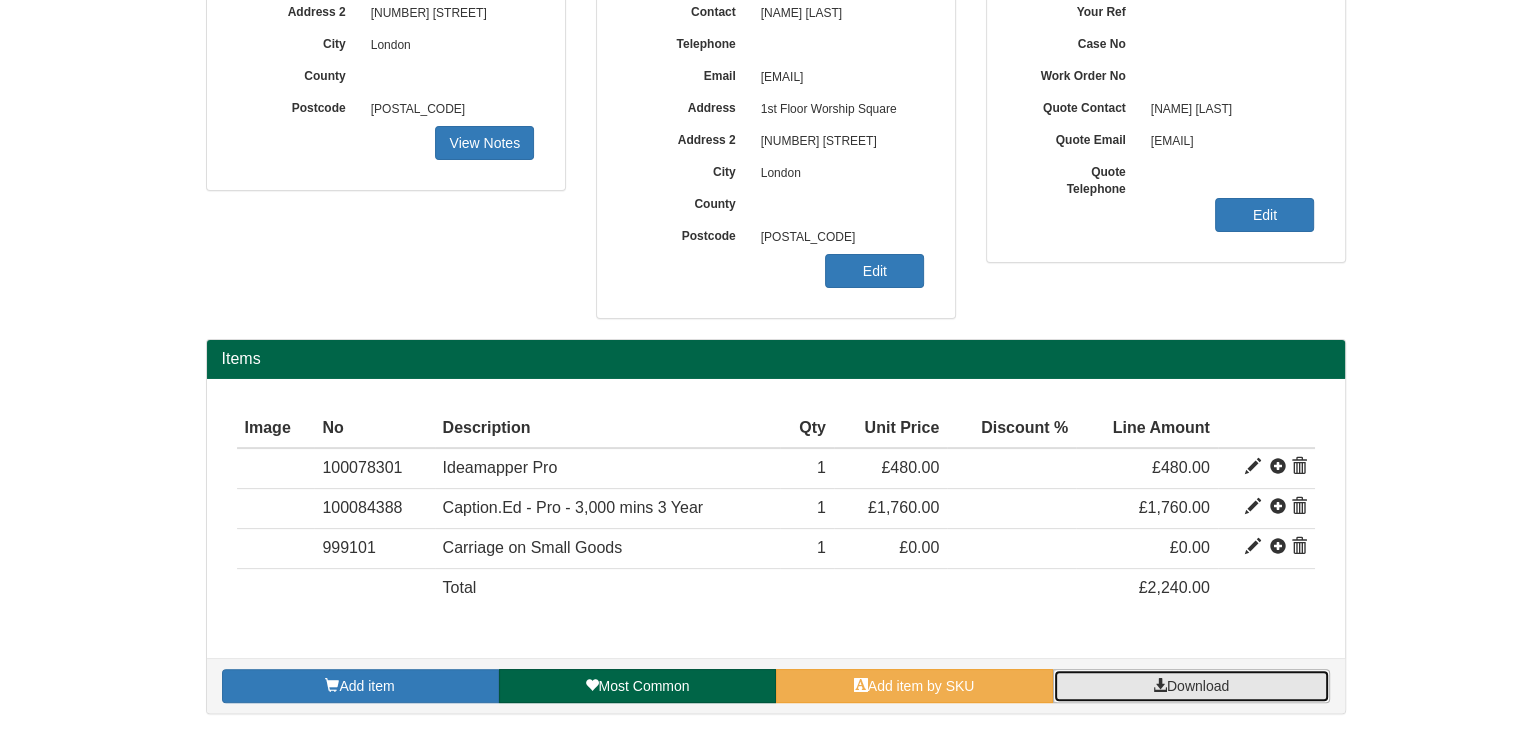 click on "Download" at bounding box center [1191, 686] 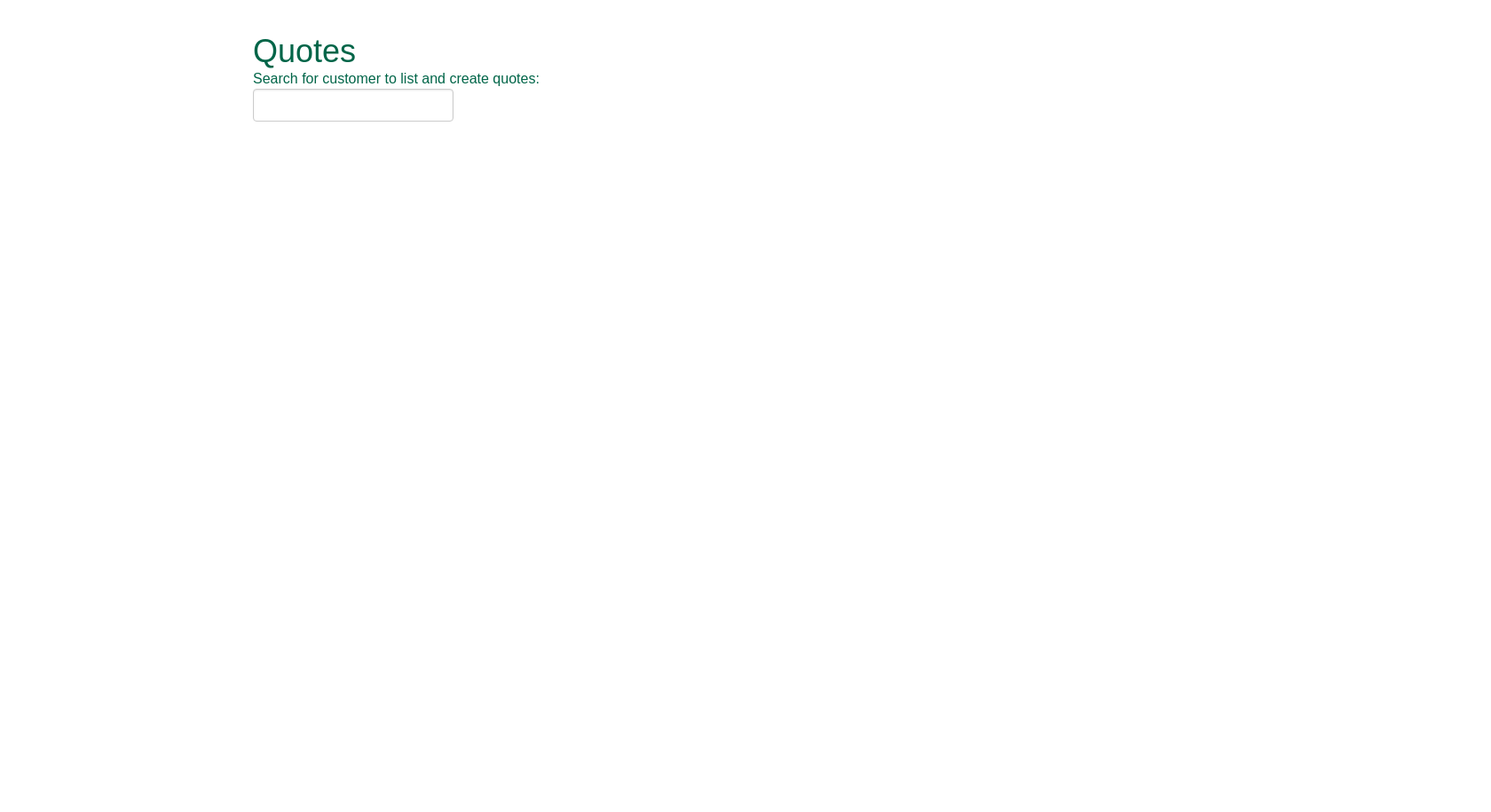 scroll, scrollTop: 0, scrollLeft: 0, axis: both 